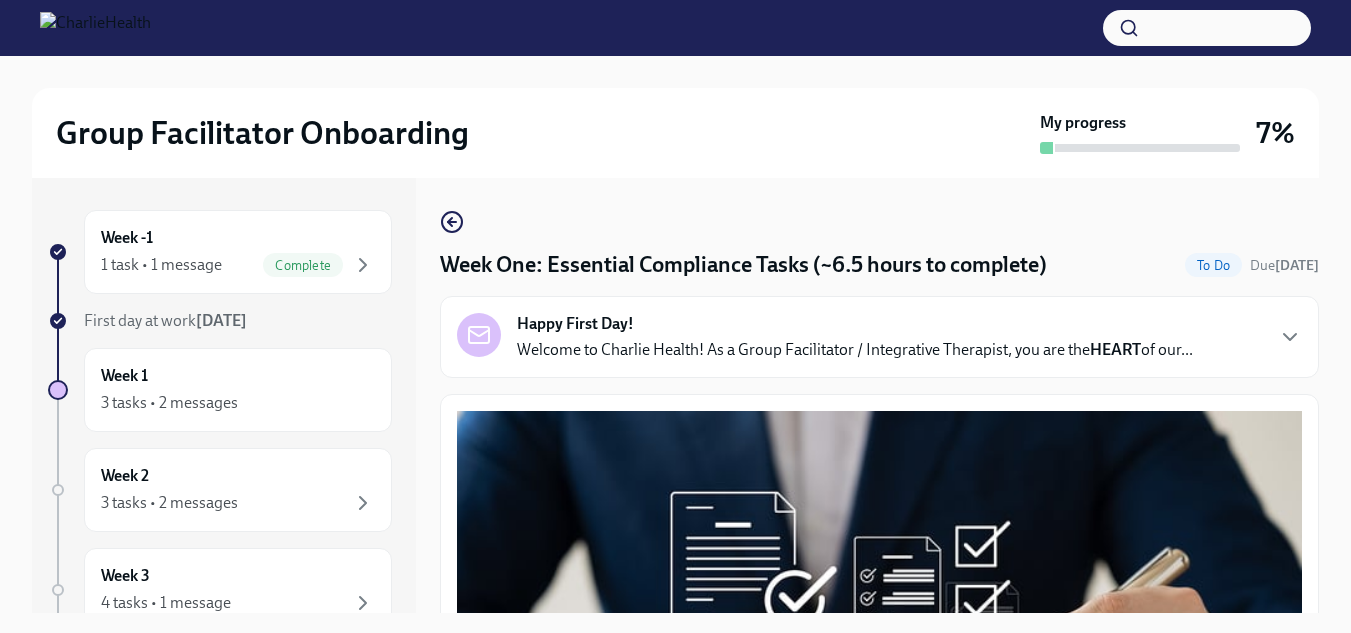 scroll, scrollTop: 36, scrollLeft: 0, axis: vertical 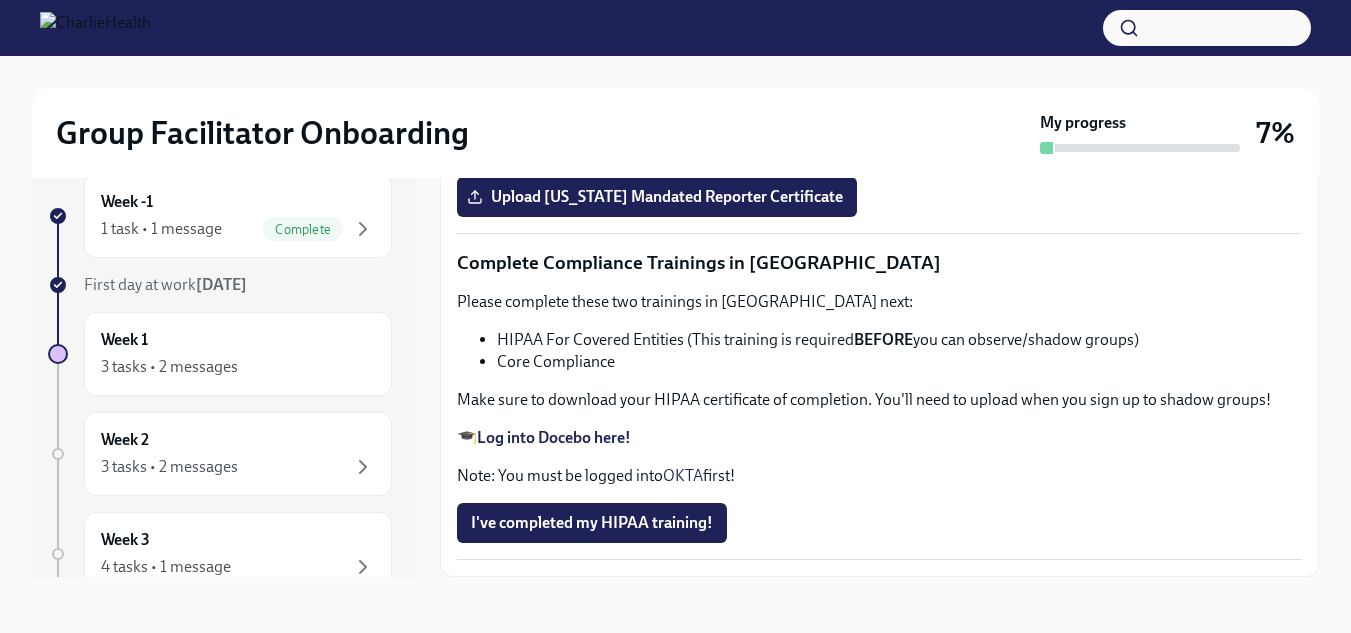click on "Log into Relias here" at bounding box center (545, 89) 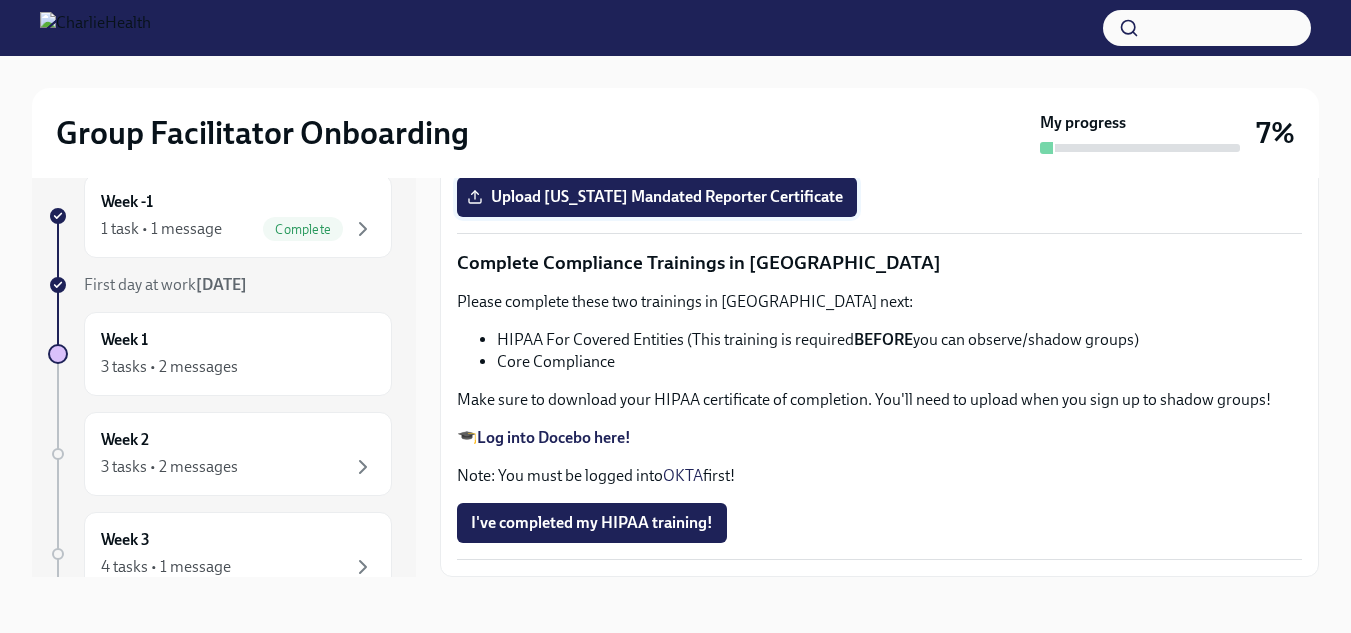 click on "Upload Pennsylvania Mandated Reporter Certificate" at bounding box center (657, 197) 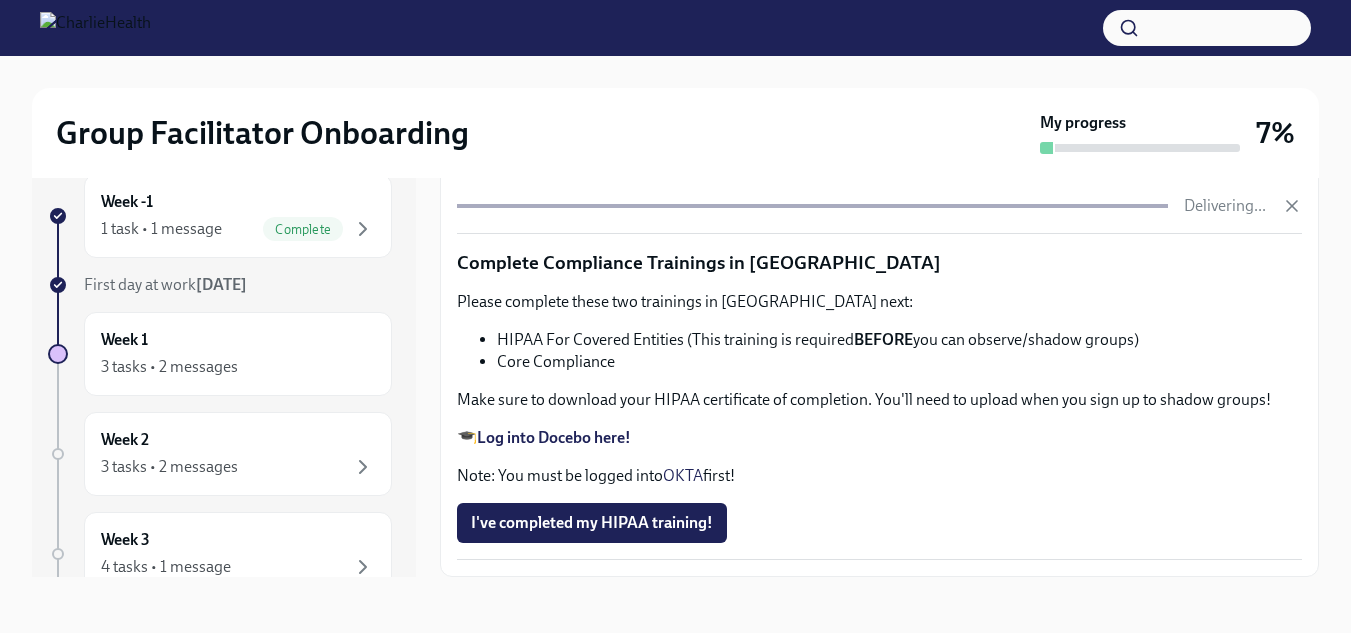 scroll, scrollTop: 4636, scrollLeft: 0, axis: vertical 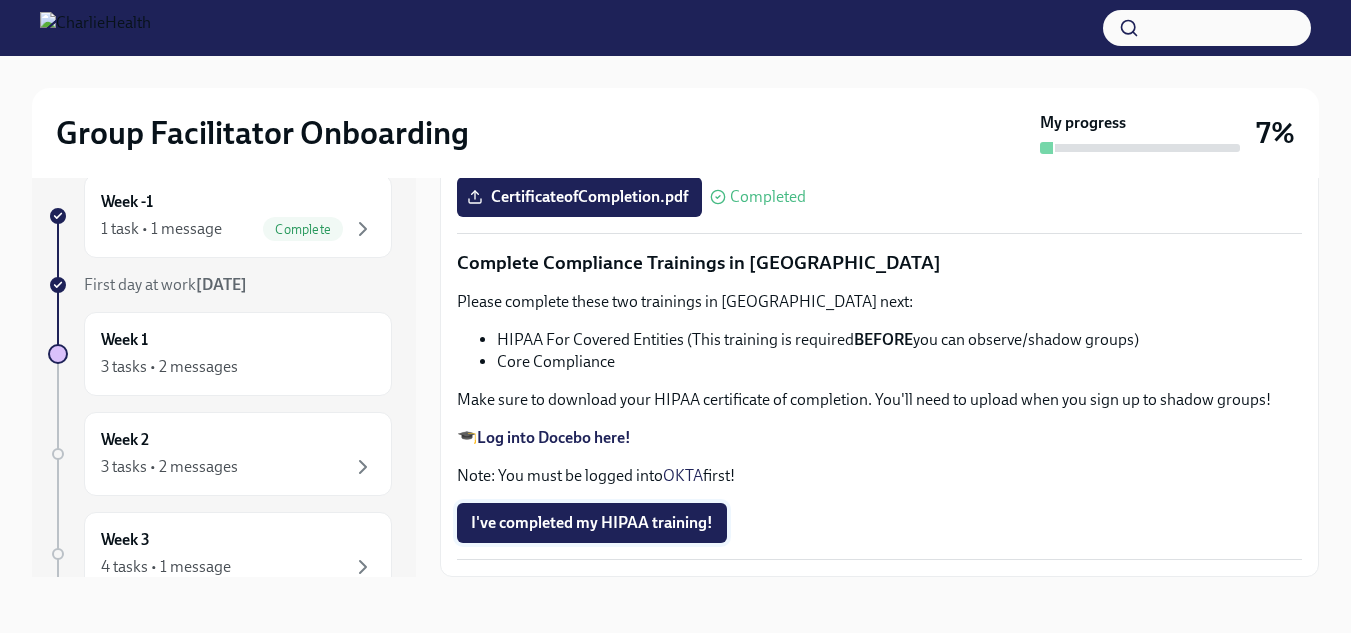 click on "I've completed my HIPAA training!" at bounding box center [592, 523] 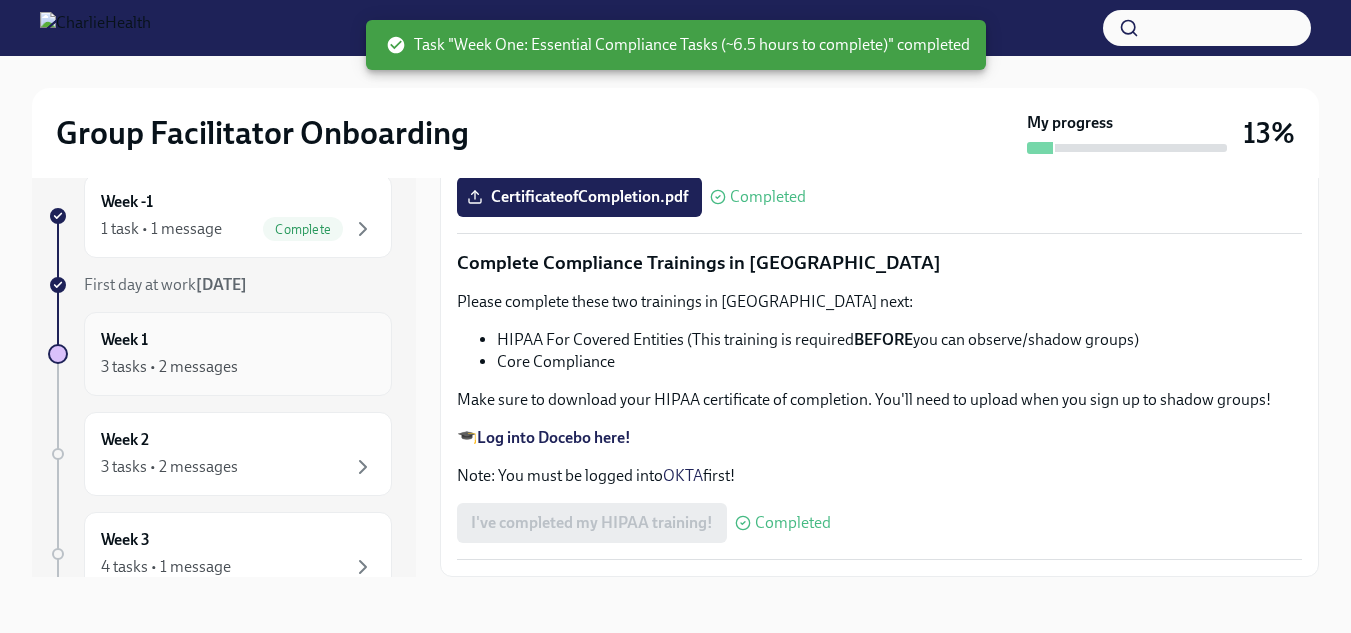 click on "3 tasks • 2 messages" at bounding box center [238, 367] 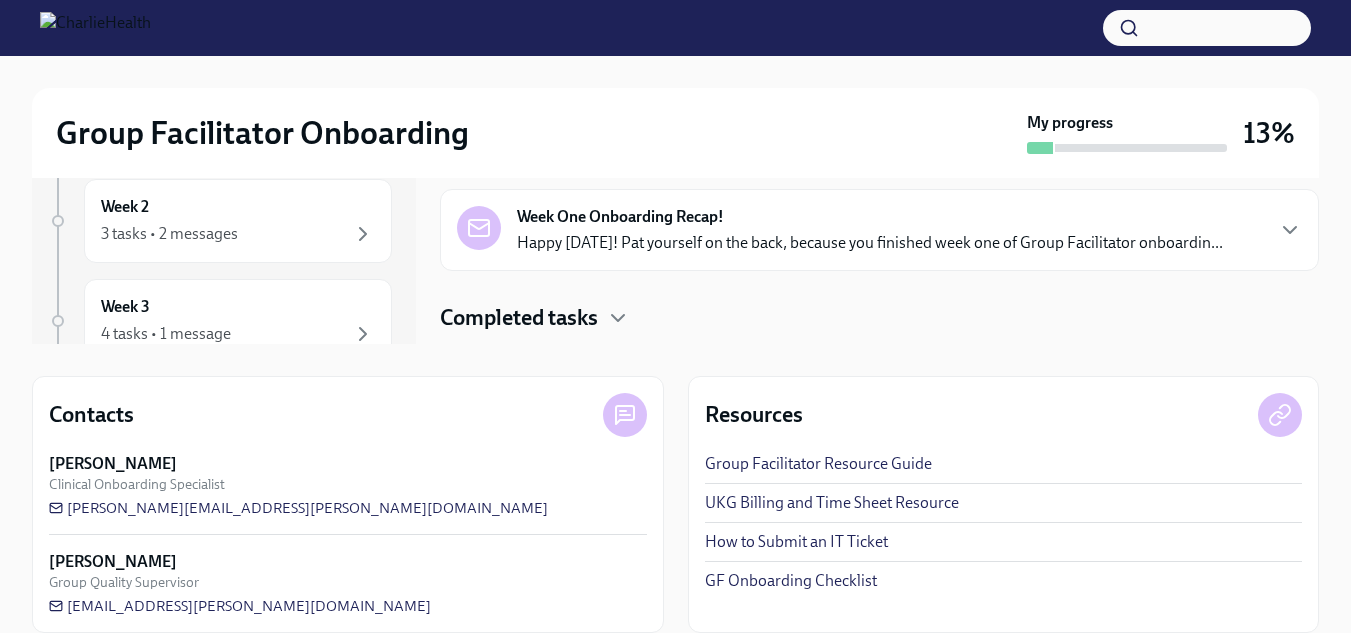 scroll, scrollTop: 293, scrollLeft: 0, axis: vertical 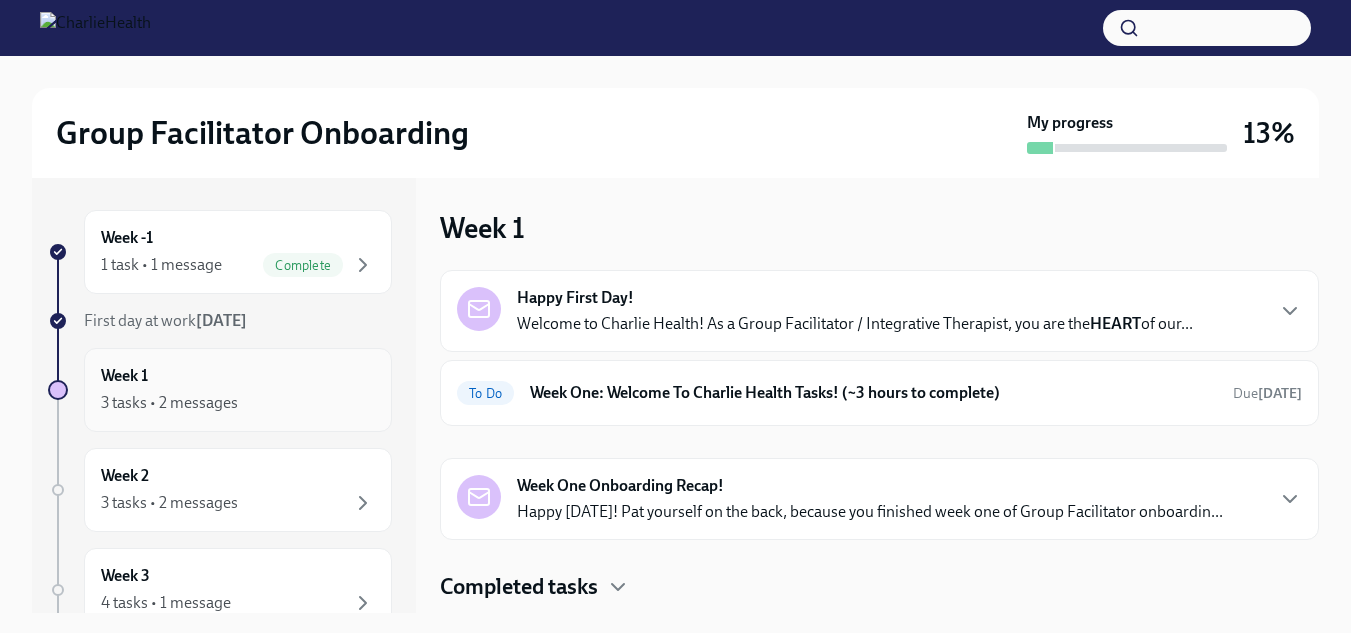 click on "3 tasks • 2 messages" at bounding box center [238, 403] 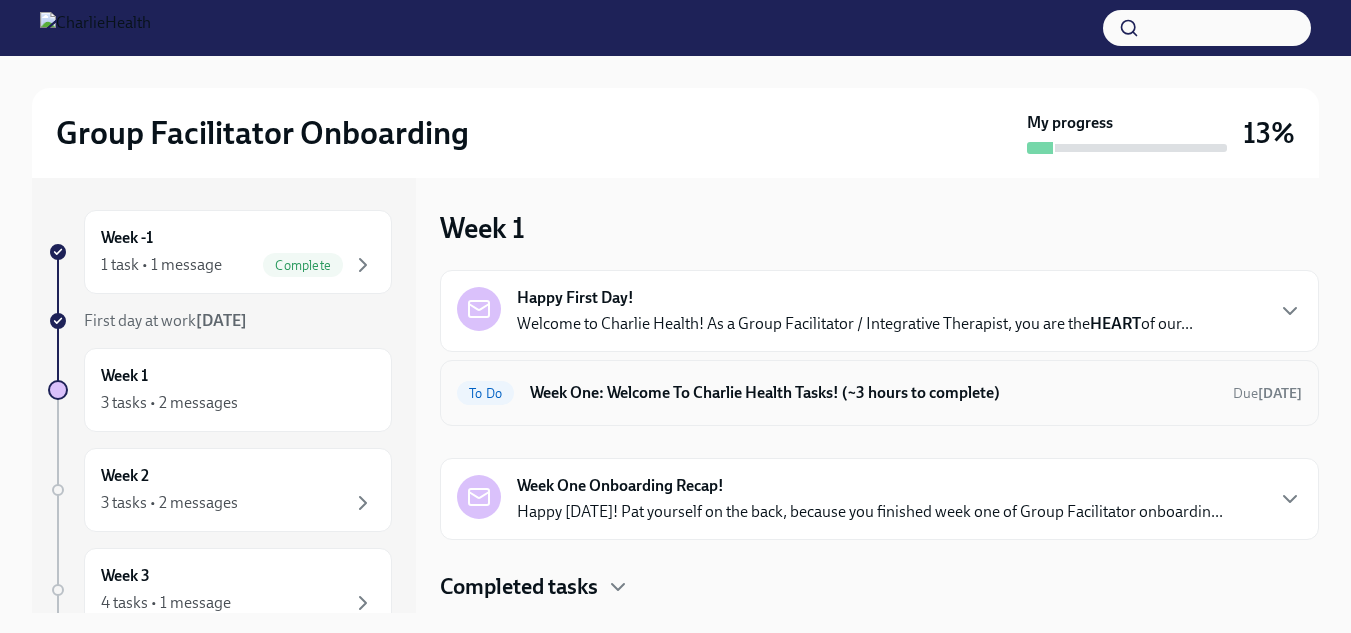 click on "To Do Week One: Welcome To Charlie Health Tasks! (~3 hours to complete) Due  in 2 days" at bounding box center [879, 393] 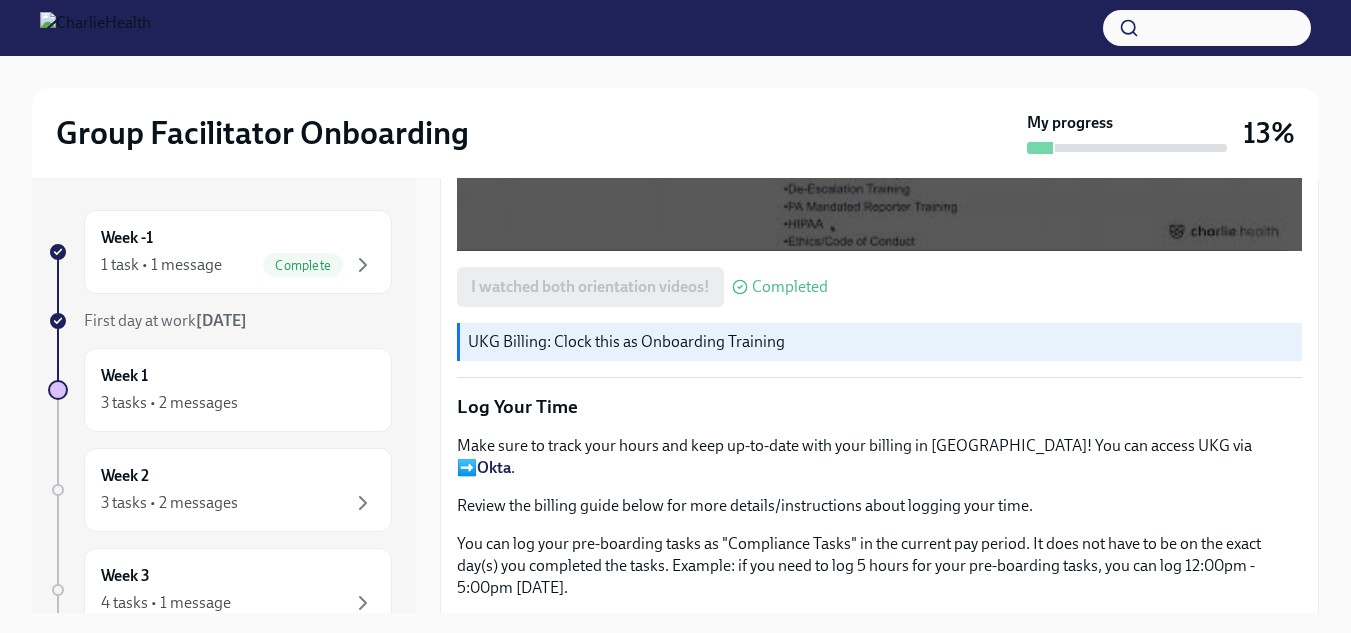 scroll, scrollTop: 1965, scrollLeft: 0, axis: vertical 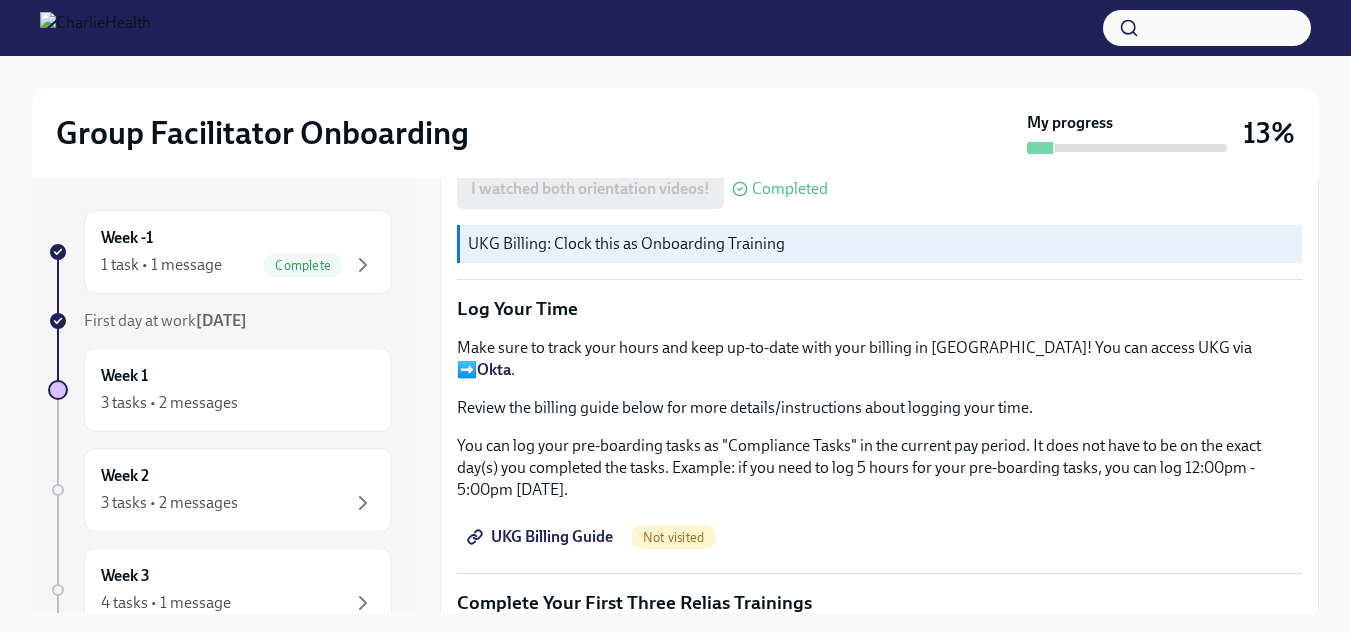 click on "UKG Billing Guide" at bounding box center [542, 537] 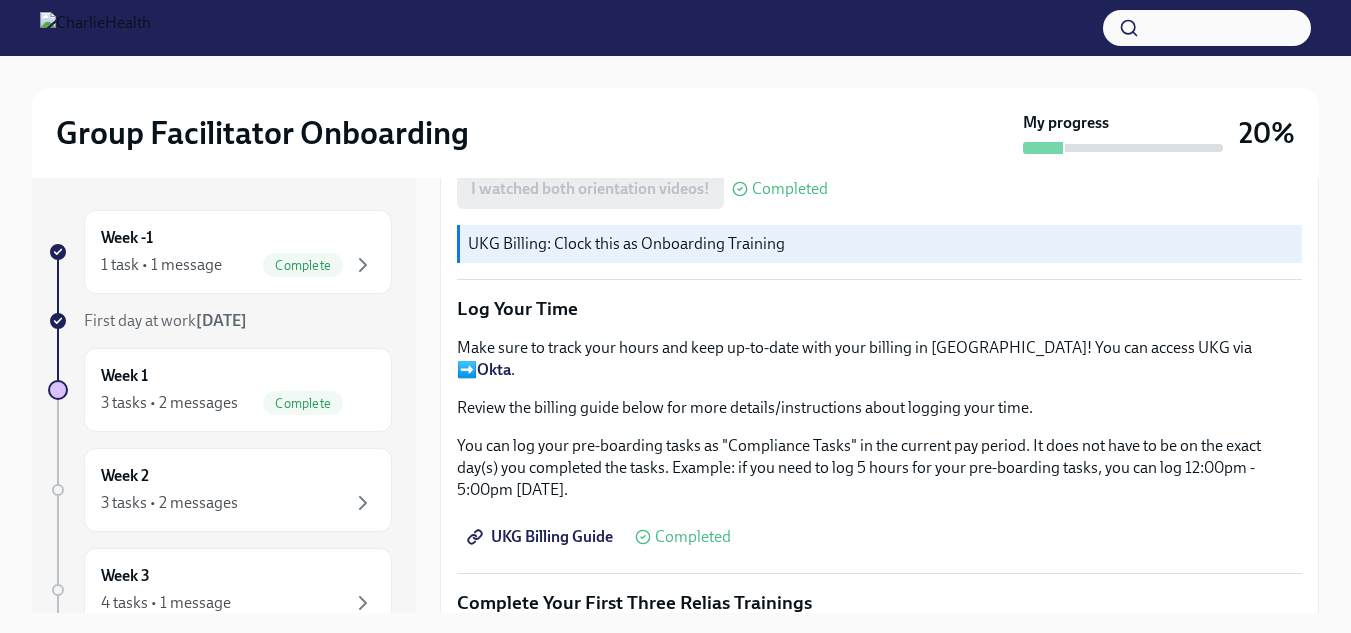 scroll, scrollTop: 36, scrollLeft: 0, axis: vertical 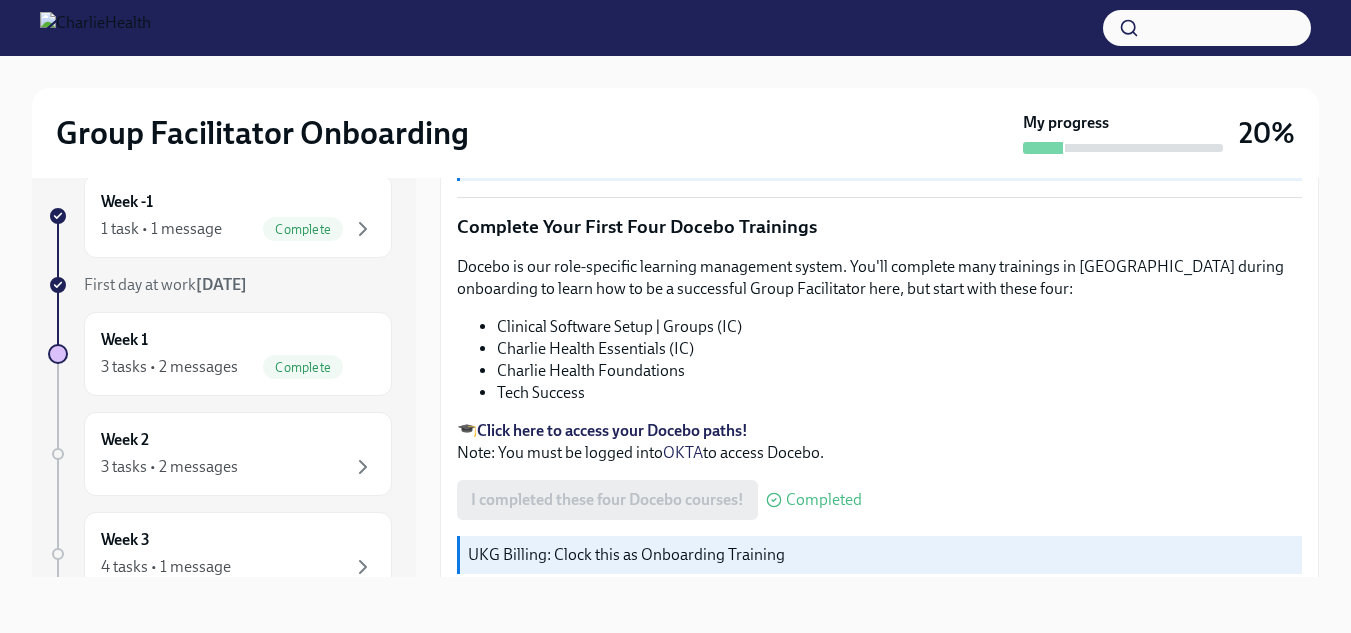 click at bounding box center [58, 354] 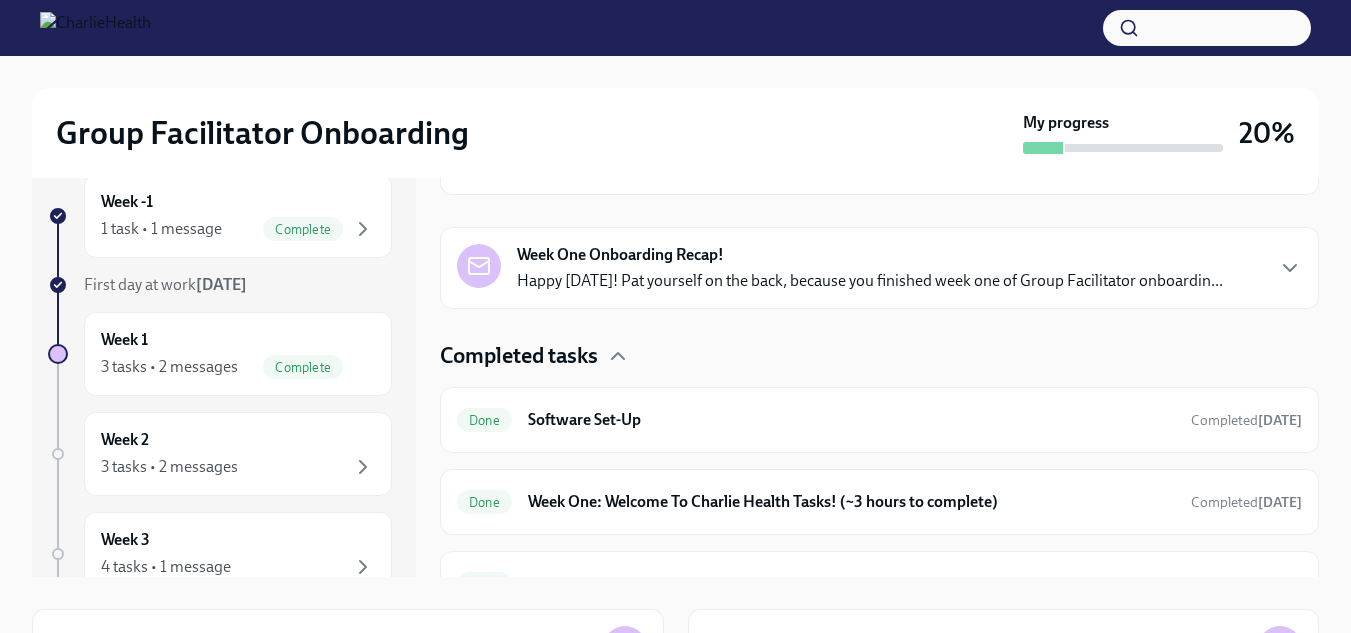 scroll, scrollTop: 399, scrollLeft: 0, axis: vertical 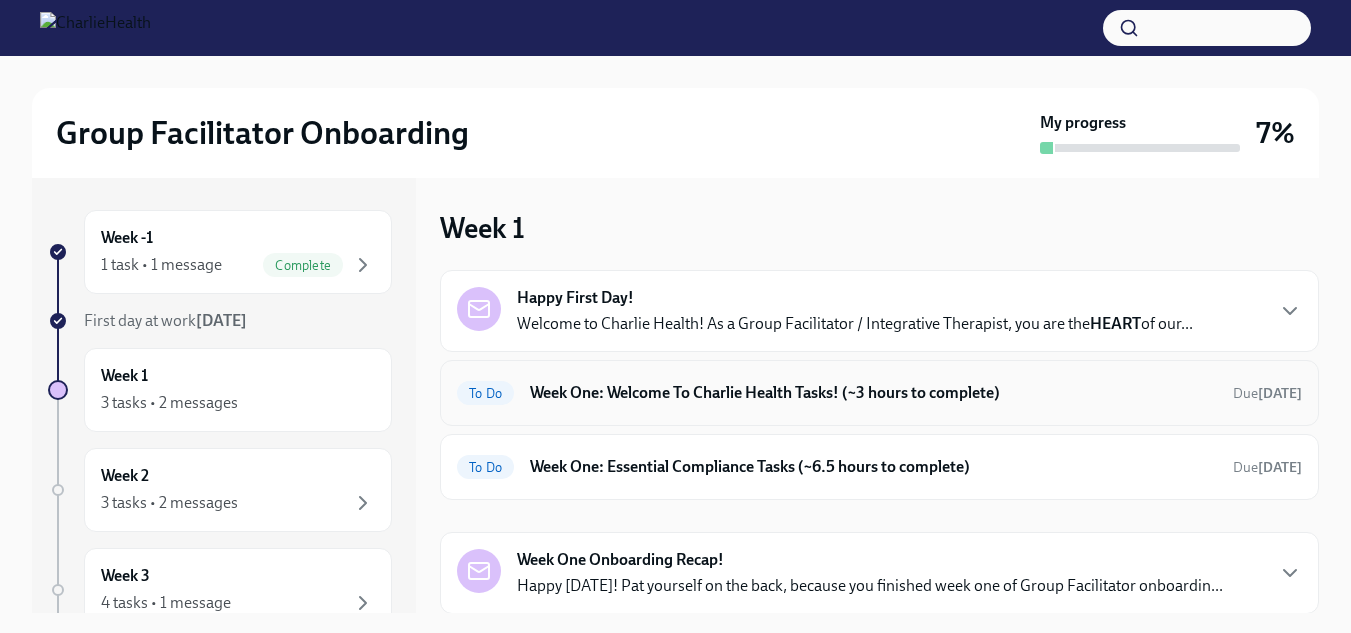 click on "To Do Week One: Welcome To Charlie Health Tasks! (~3 hours to complete) Due  in 2 days" at bounding box center [879, 393] 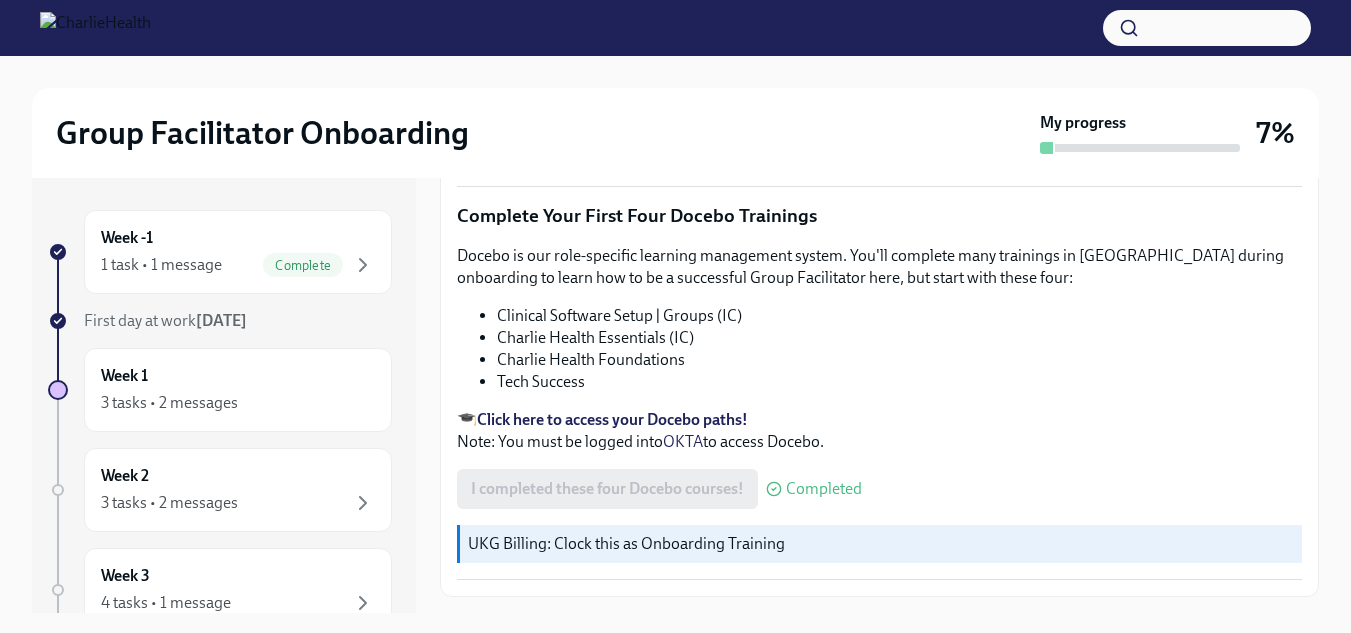 scroll, scrollTop: 2865, scrollLeft: 0, axis: vertical 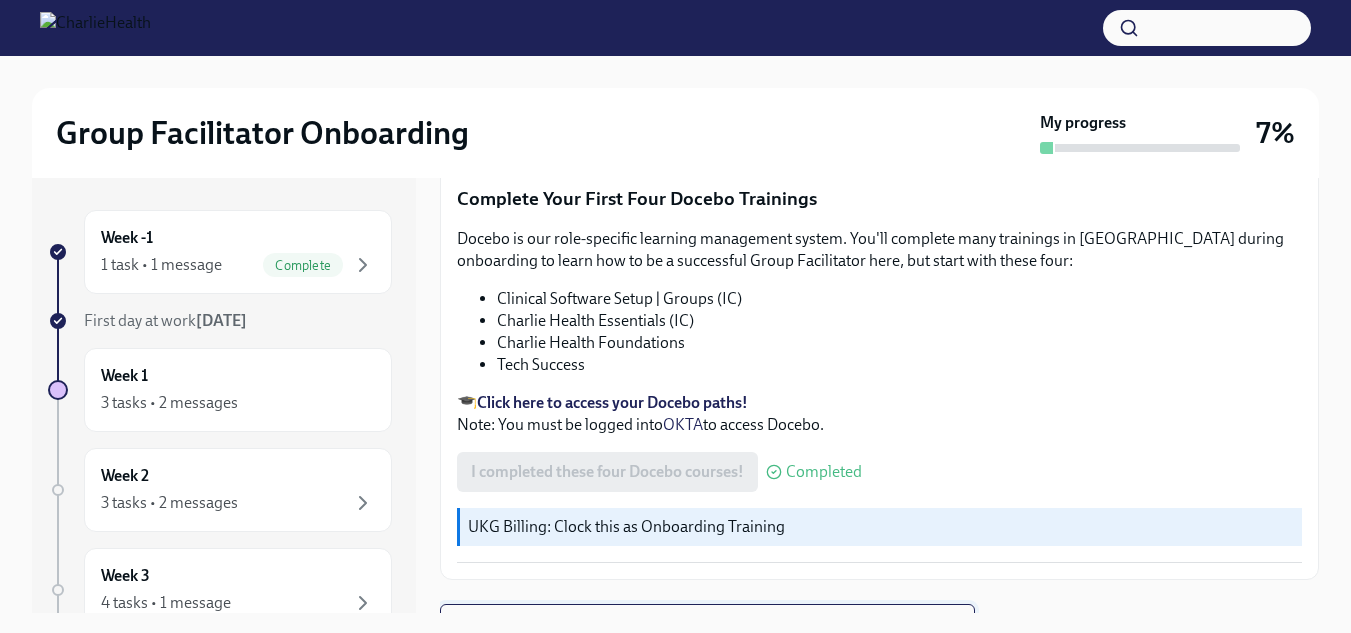 click on "Next task :  Week One: Essential Compliance Tasks (~6.5 hours to complete)" at bounding box center [707, 624] 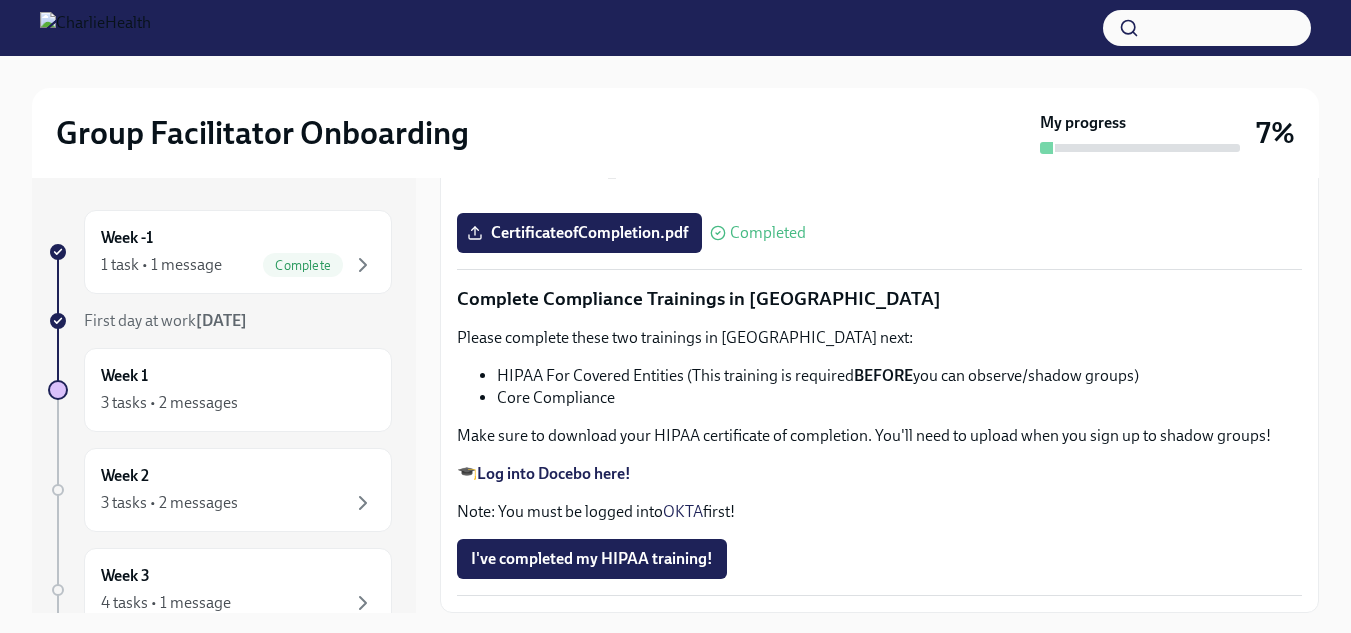 scroll, scrollTop: 4780, scrollLeft: 0, axis: vertical 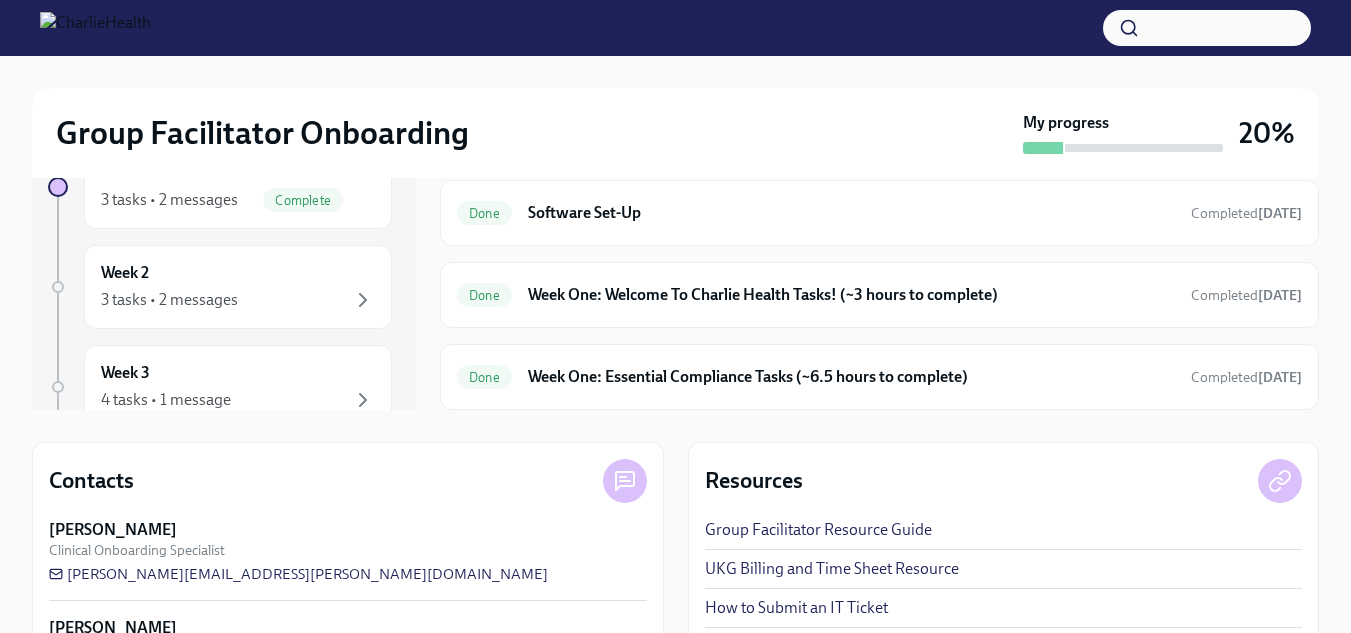 click on "UKG Billing and Time Sheet Resource" at bounding box center (832, 569) 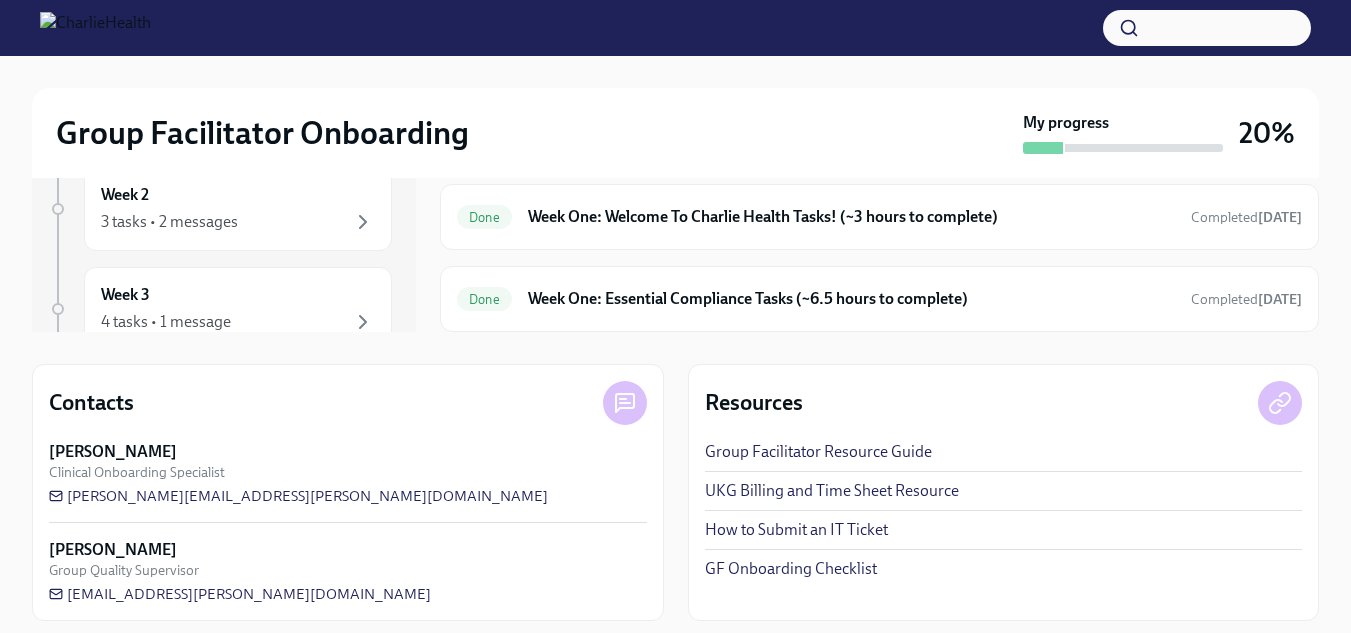 scroll, scrollTop: 293, scrollLeft: 0, axis: vertical 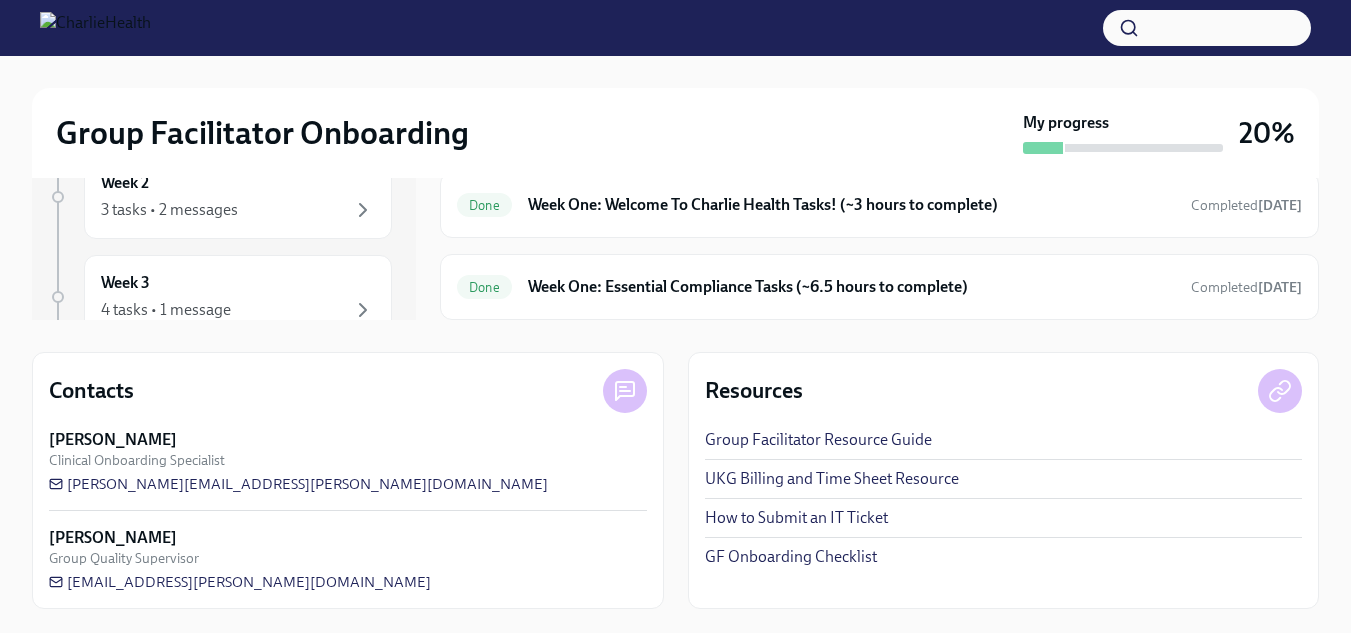 click on "GF Onboarding Checklist" at bounding box center [791, 557] 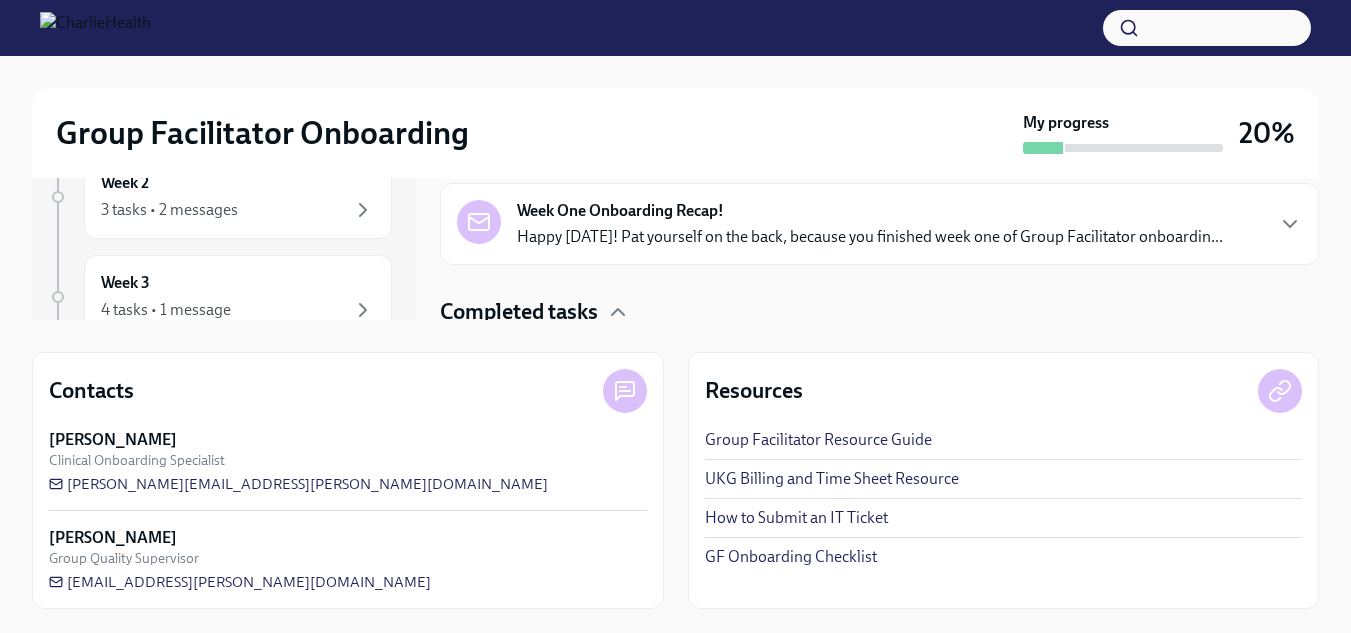 scroll, scrollTop: 132, scrollLeft: 0, axis: vertical 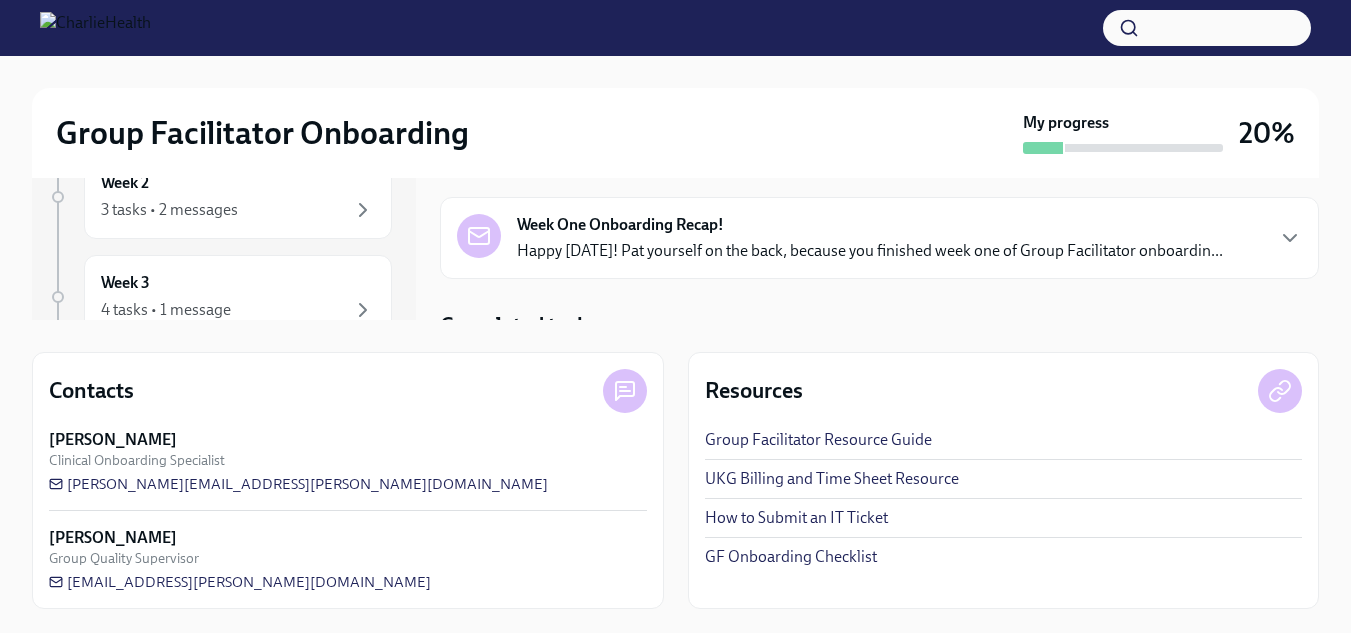 click on "Happy [DATE]! Pat yourself on the back, because you finished week one of Group Facilitator onboardin..." at bounding box center [870, 251] 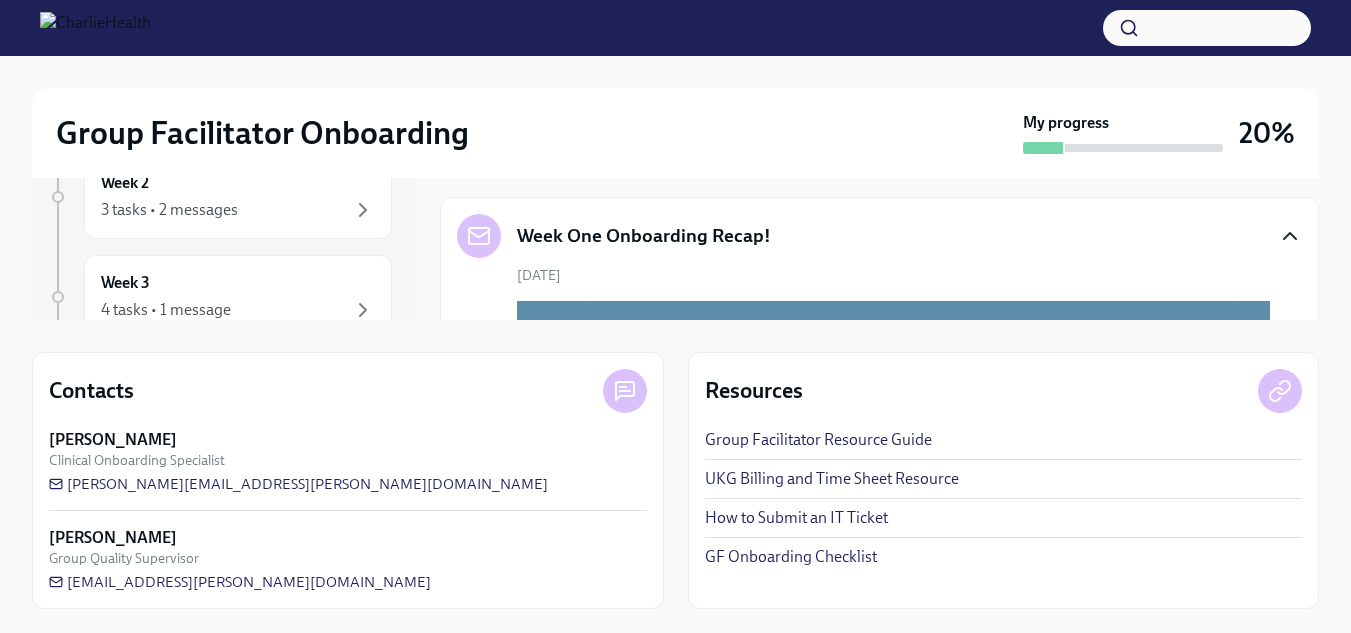 click 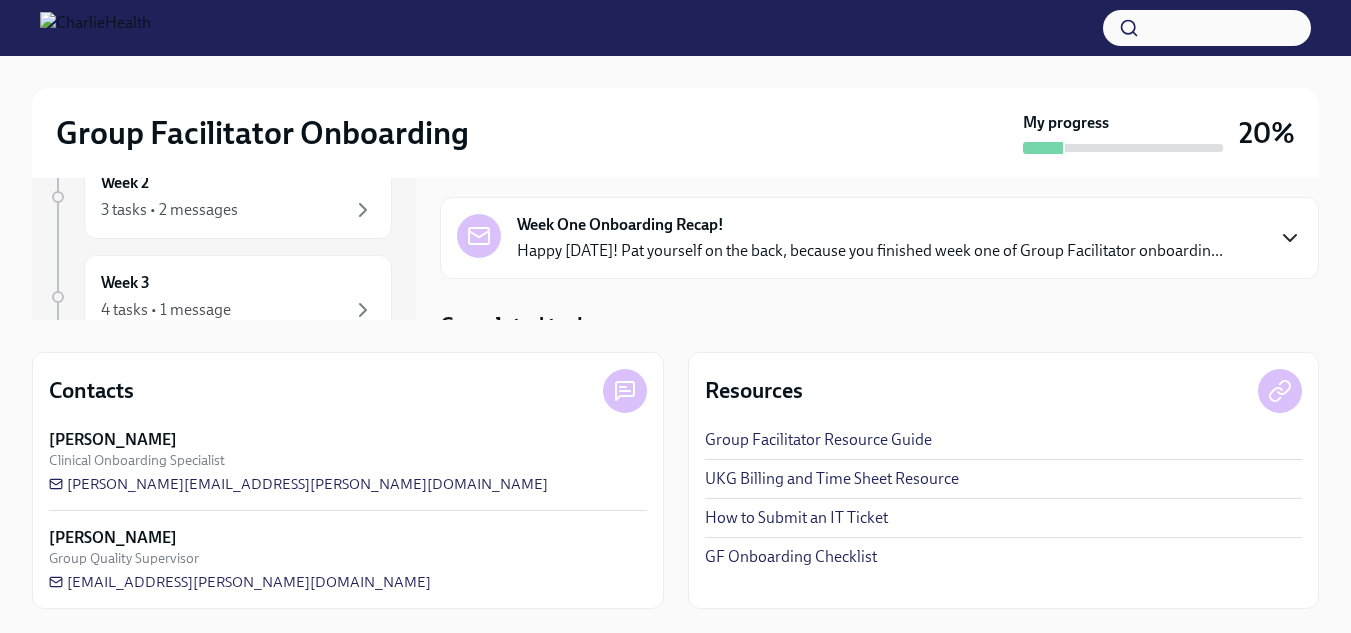 click 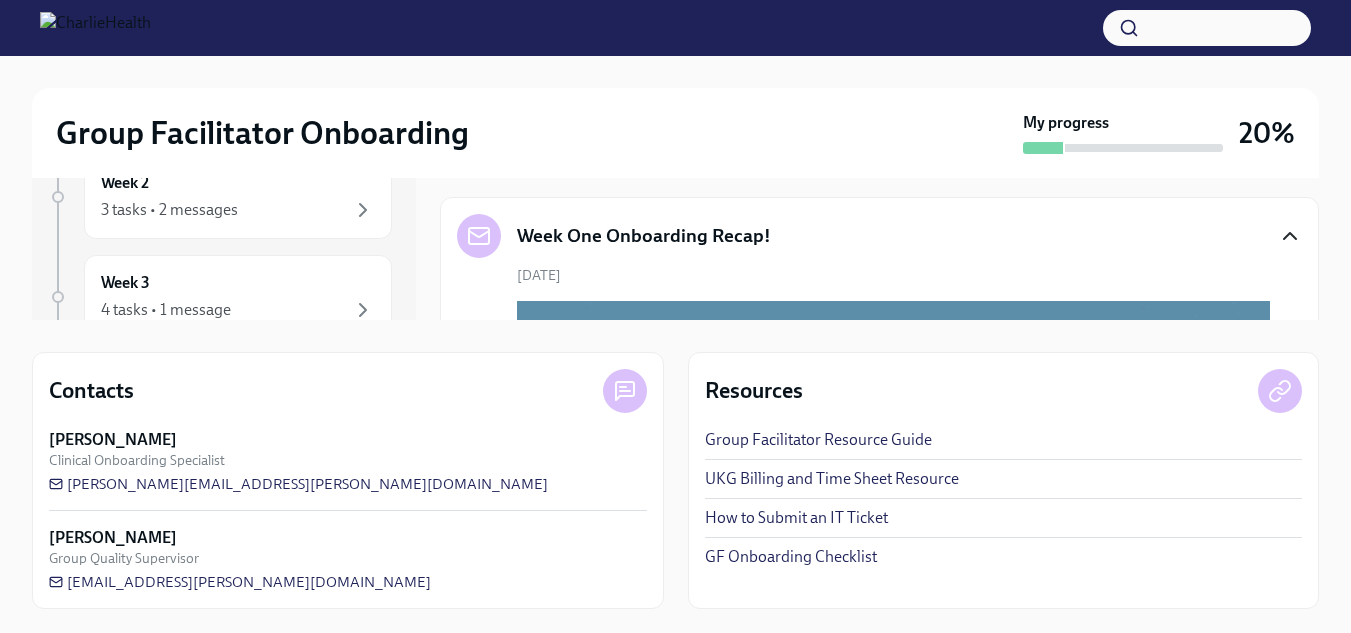 click 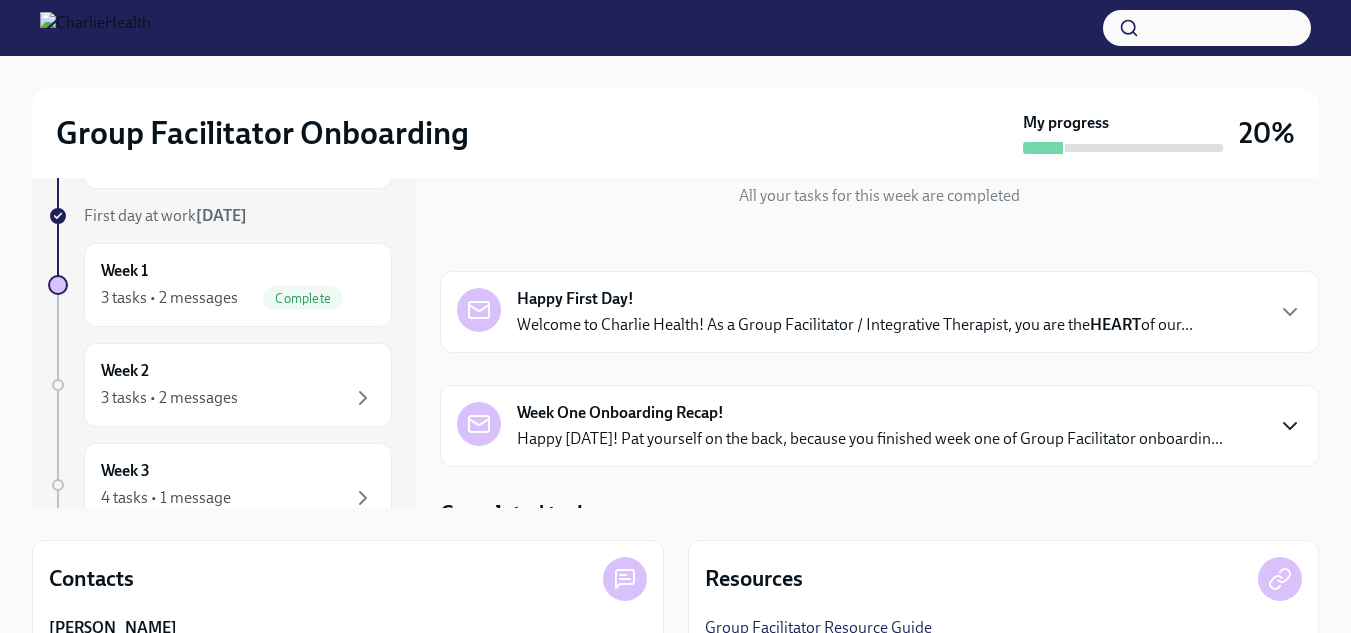 scroll, scrollTop: 99, scrollLeft: 0, axis: vertical 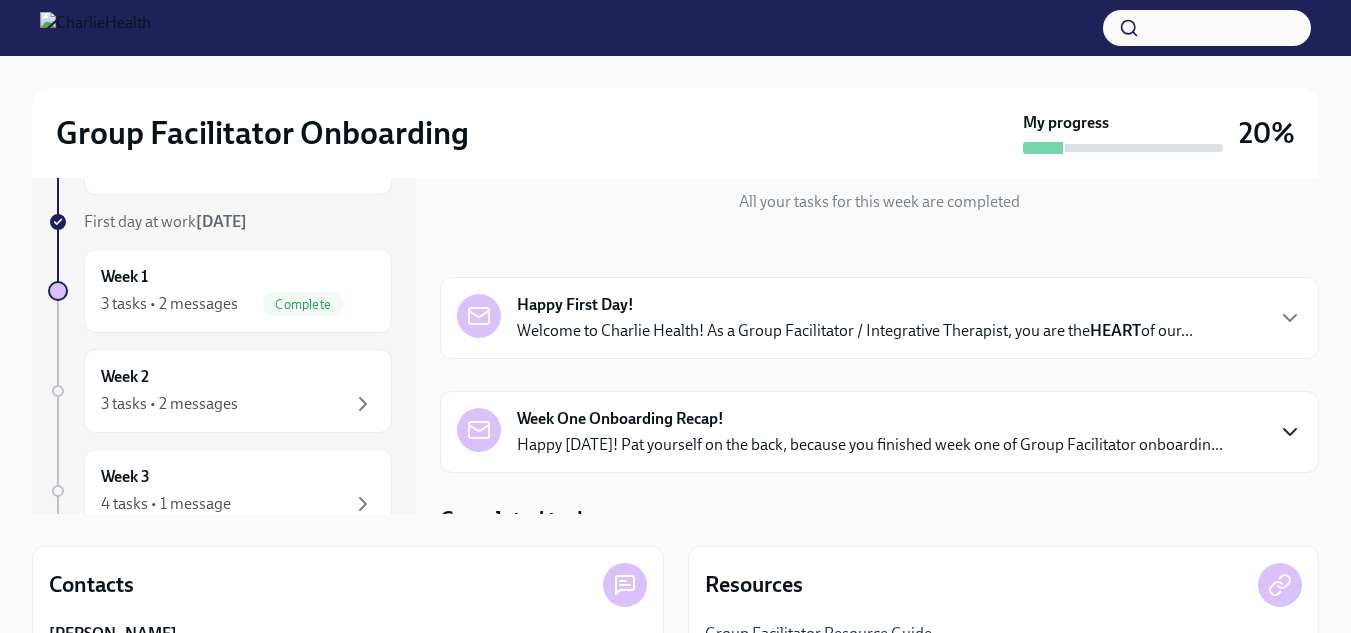 click on "Welcome to Charlie Health! As a Group Facilitator / Integrative Therapist, you are the  HEART  of our..." at bounding box center [855, 331] 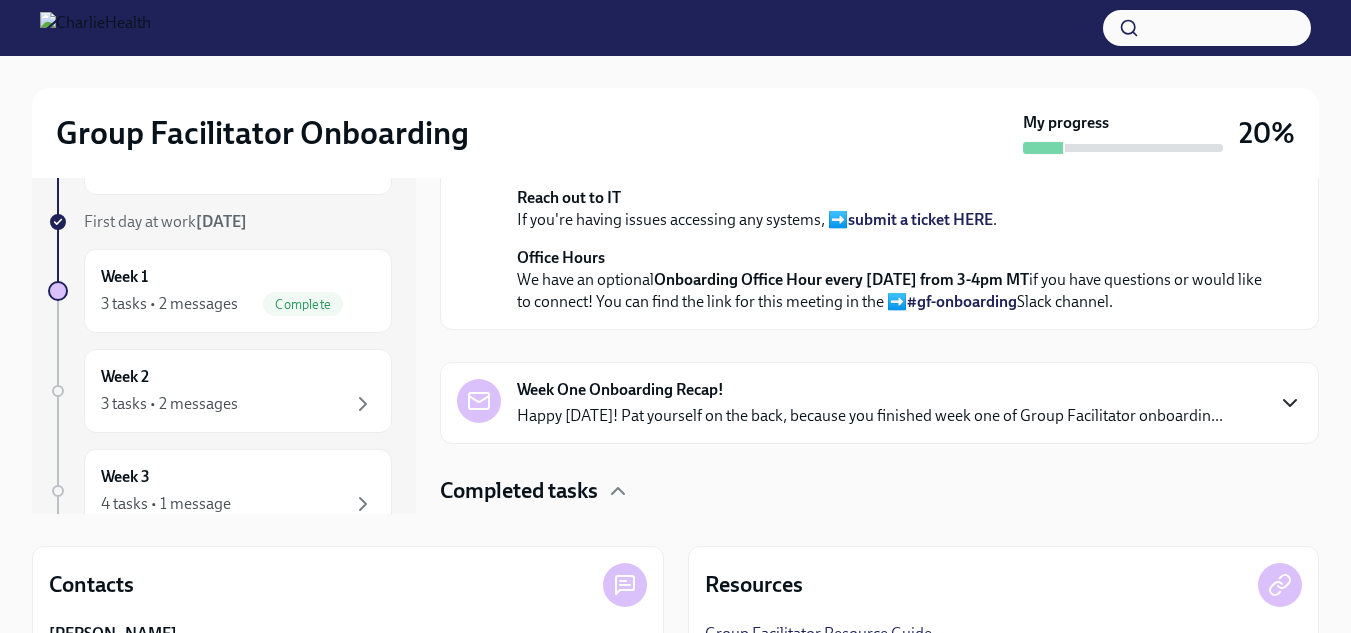scroll, scrollTop: 730, scrollLeft: 0, axis: vertical 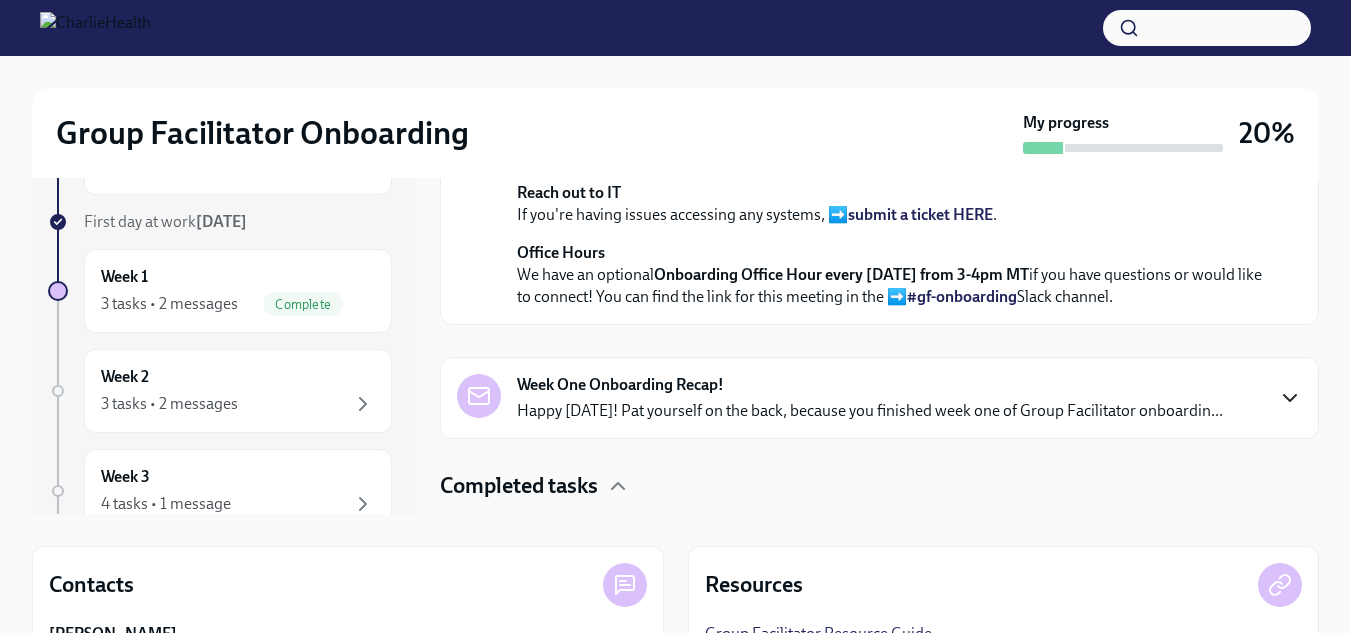 click on "view the FULL onboarding plan HERE" at bounding box center [828, 17] 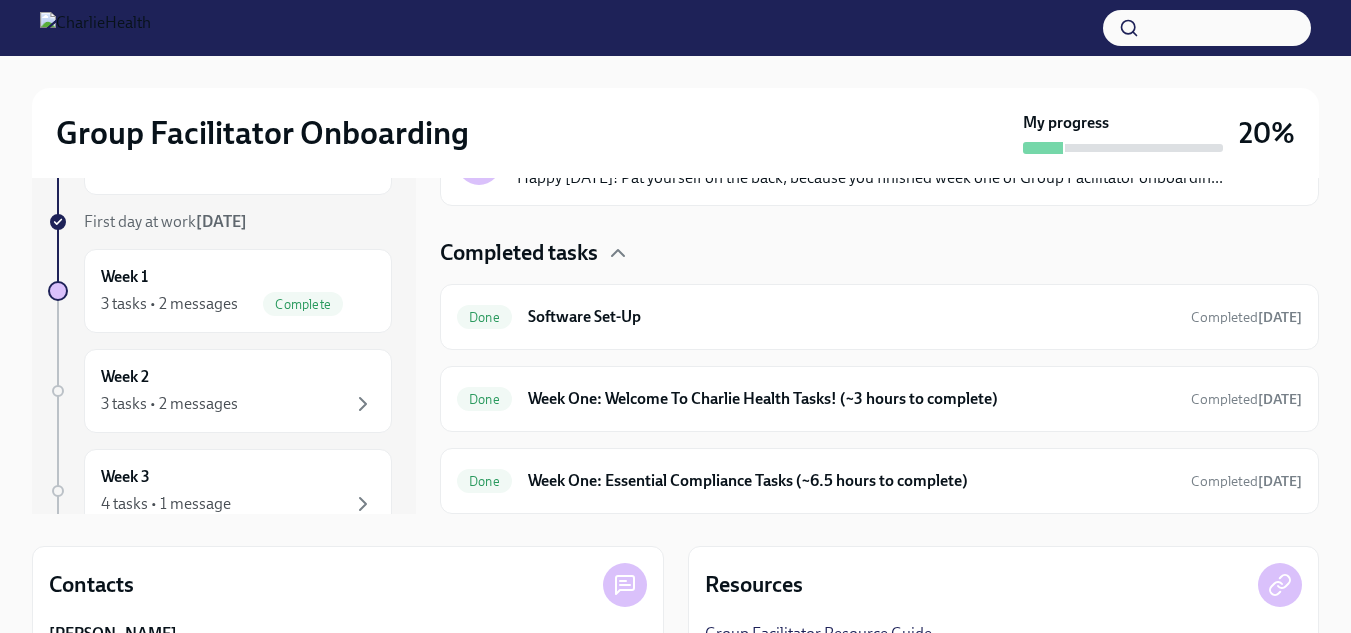 scroll, scrollTop: 496, scrollLeft: 0, axis: vertical 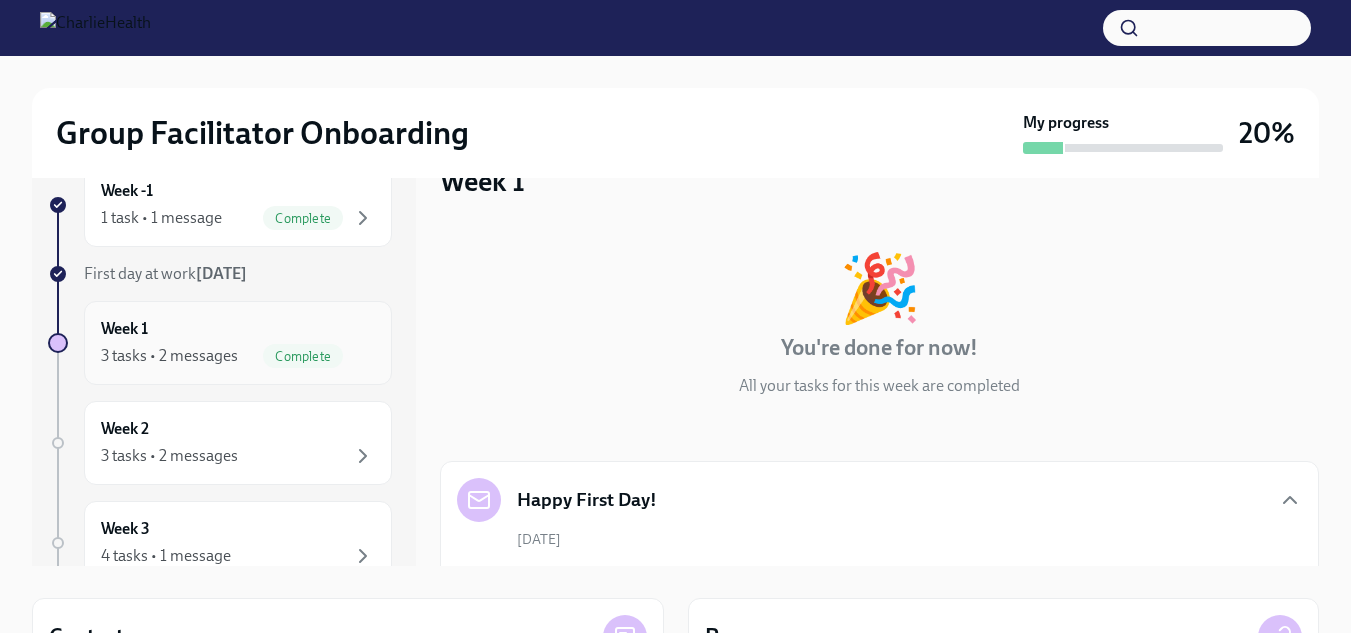 click on "Complete" at bounding box center (303, 356) 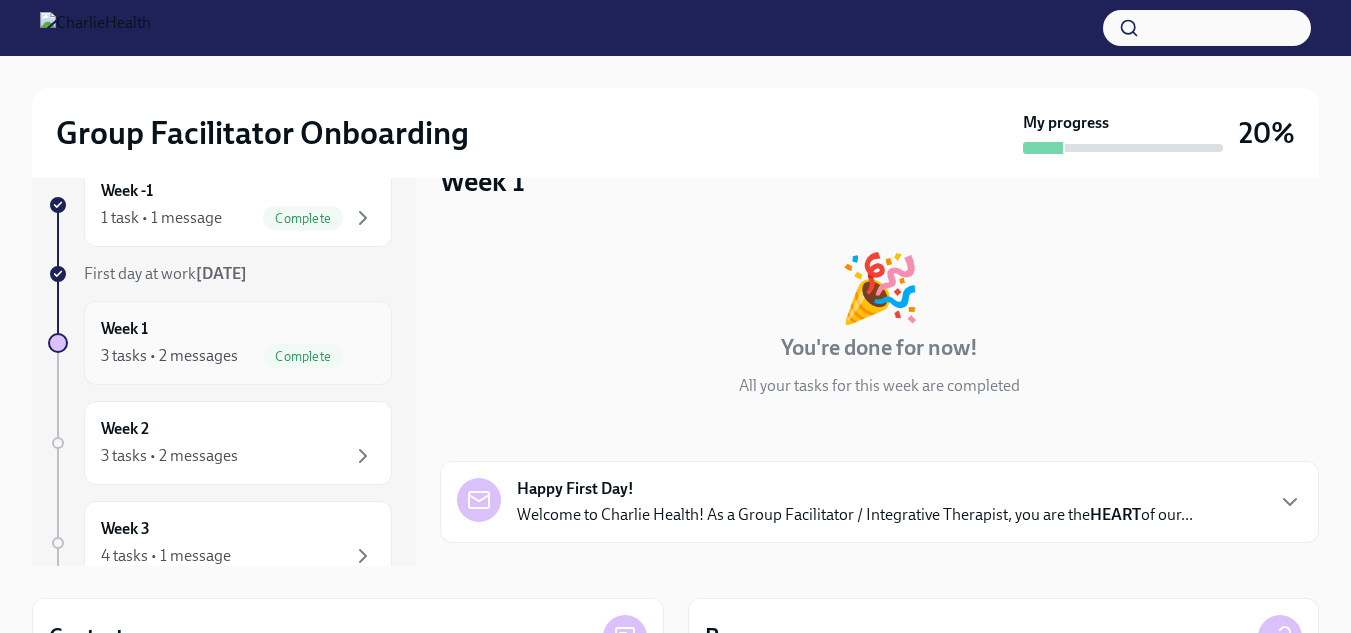 click on "3 tasks • 2 messages" at bounding box center [169, 356] 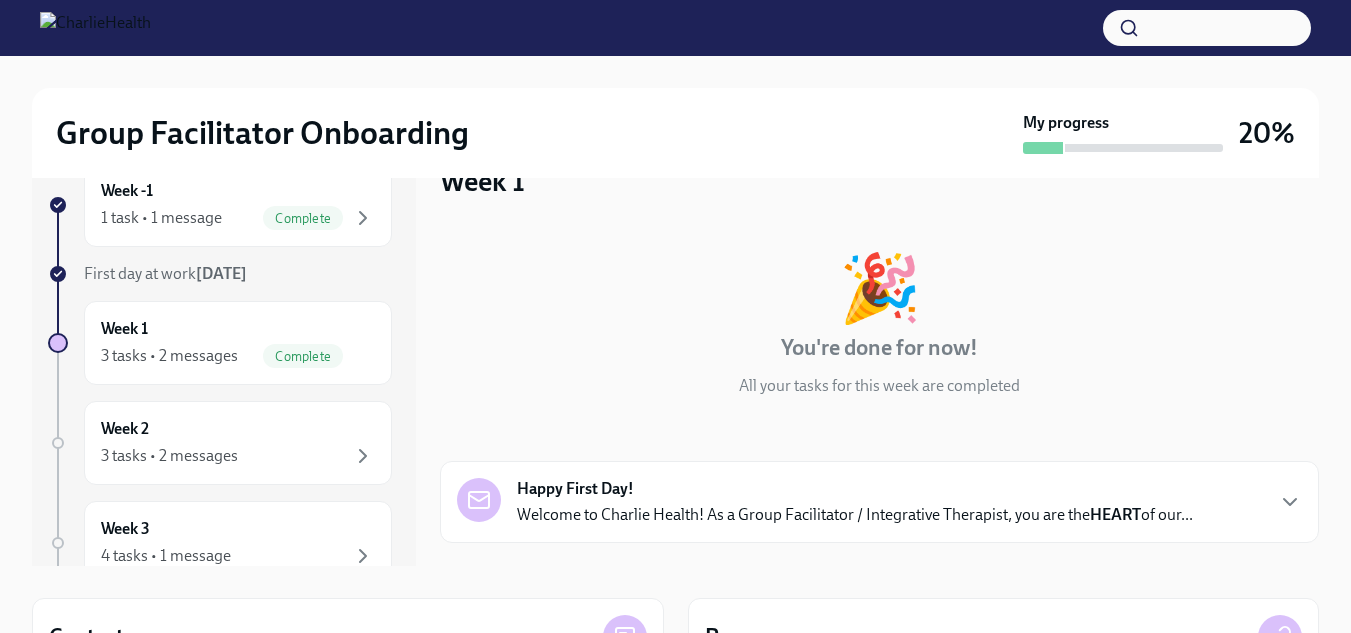 scroll, scrollTop: 399, scrollLeft: 0, axis: vertical 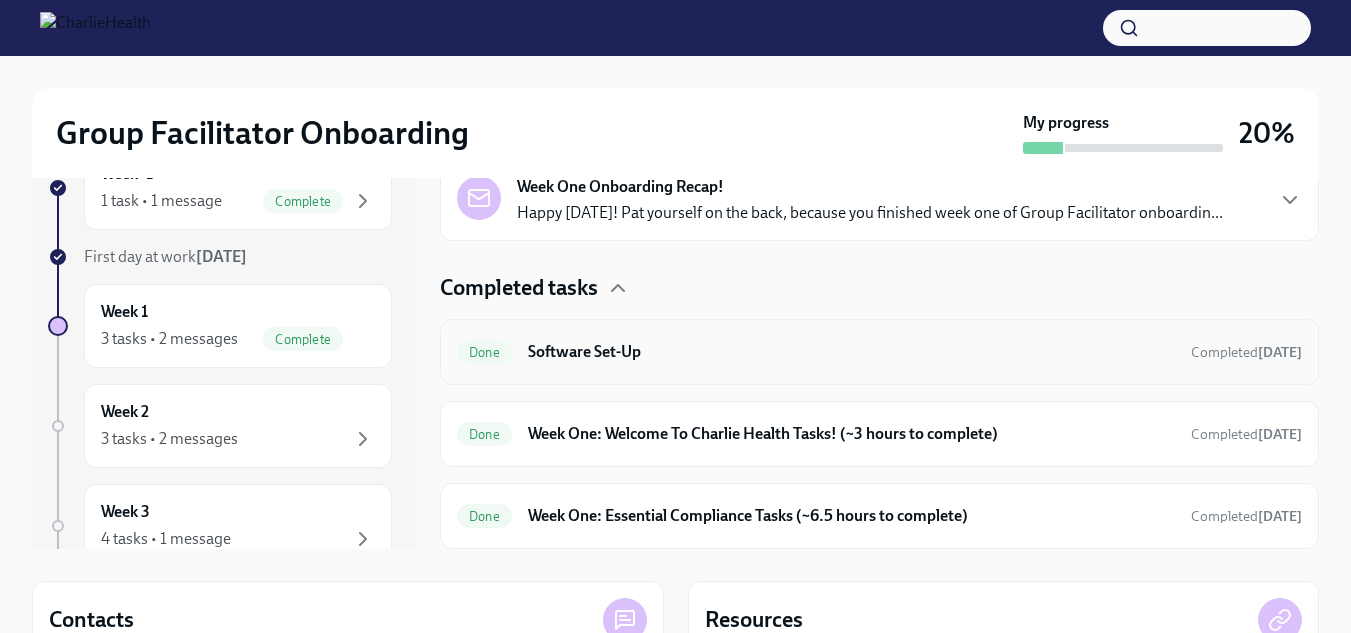 click on "Software Set-Up" at bounding box center [851, 352] 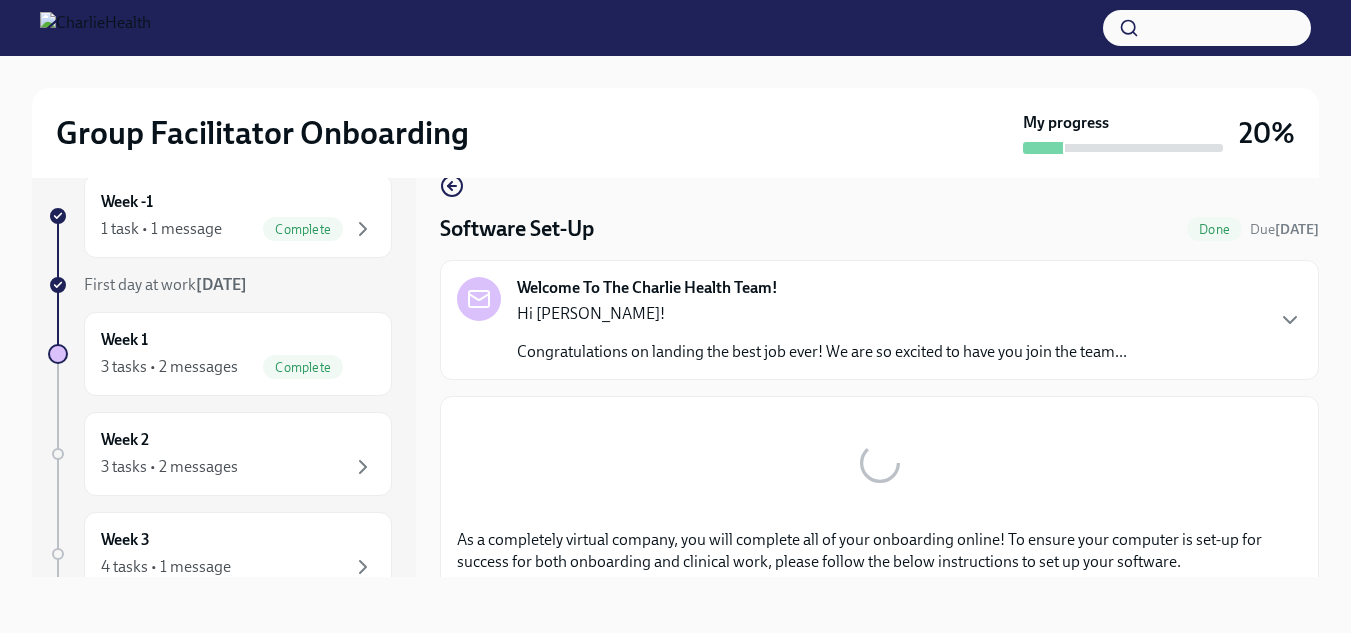 scroll, scrollTop: 36, scrollLeft: 0, axis: vertical 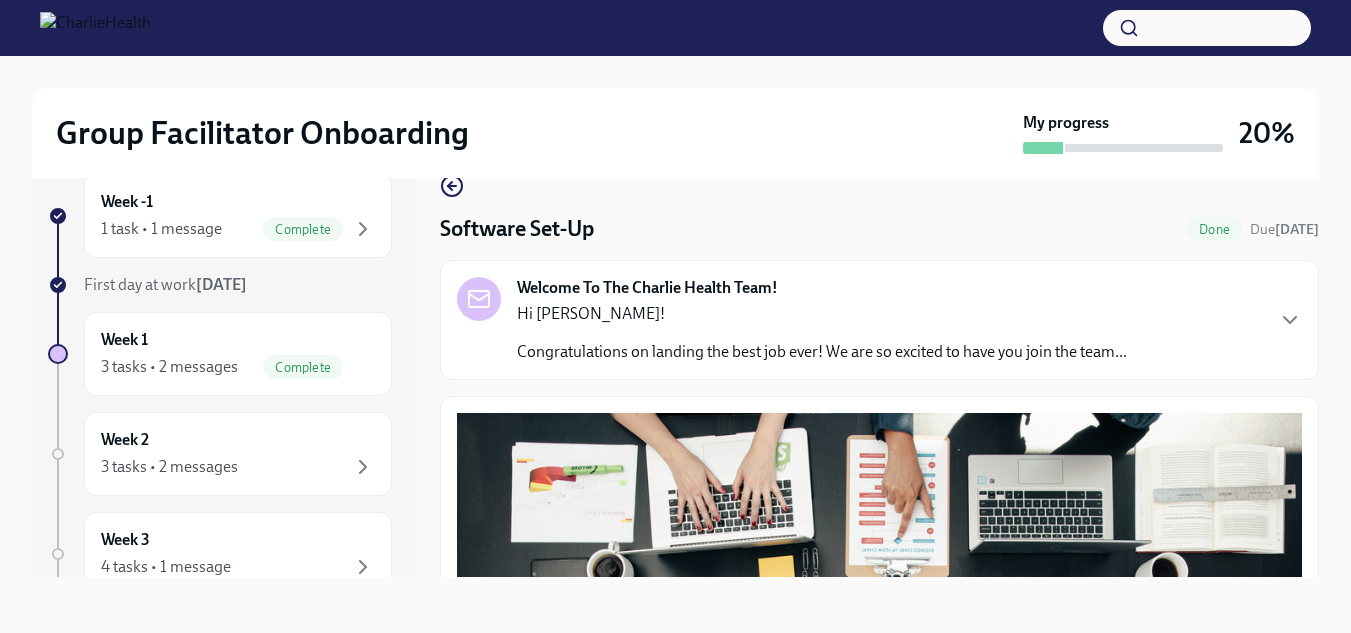 drag, startPoint x: 1319, startPoint y: 263, endPoint x: 1308, endPoint y: 356, distance: 93.64828 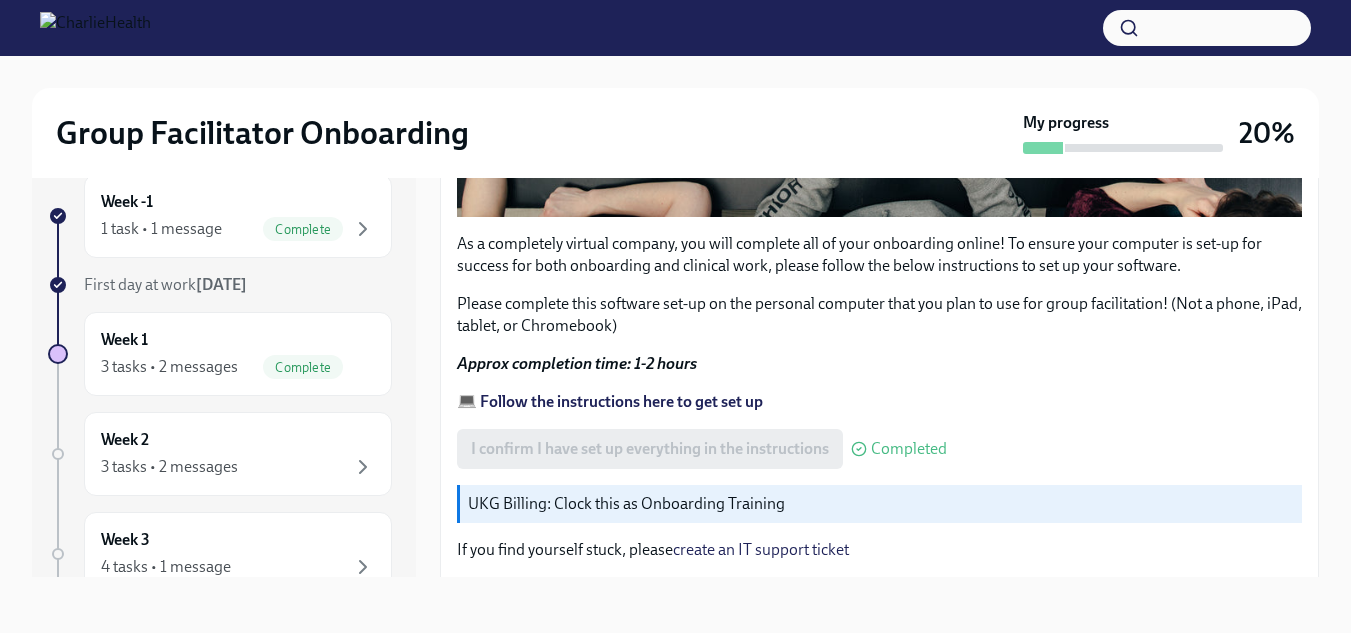 scroll, scrollTop: 705, scrollLeft: 0, axis: vertical 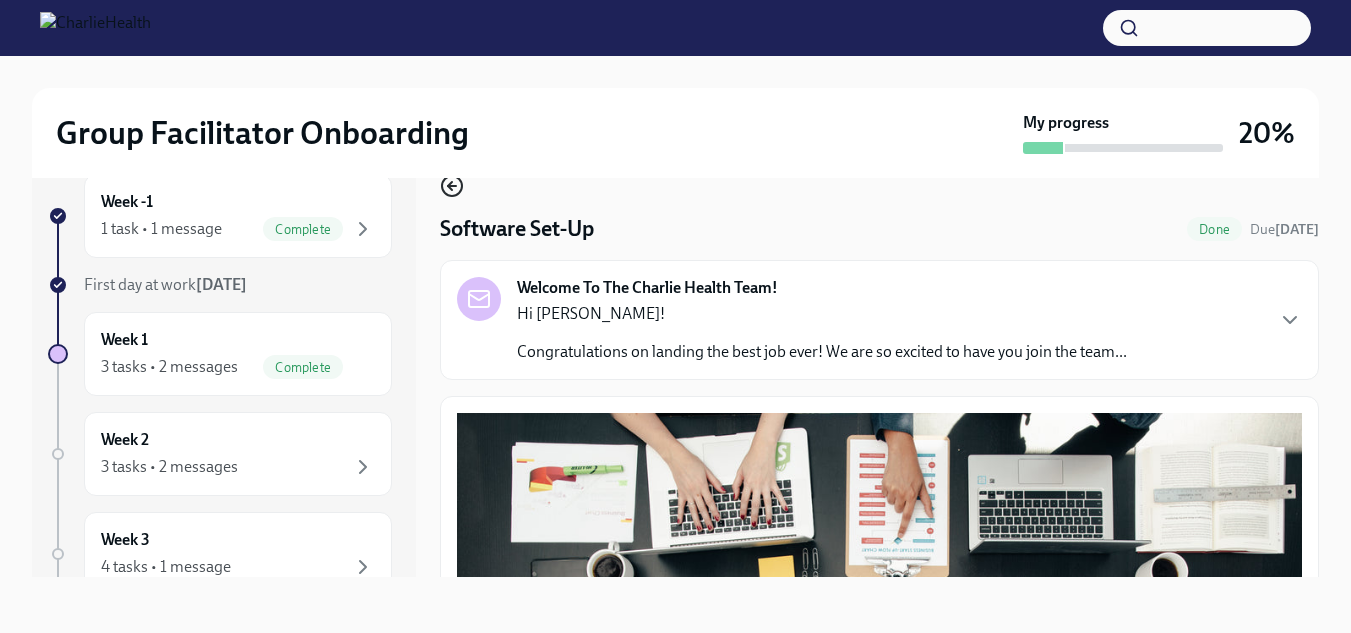 click 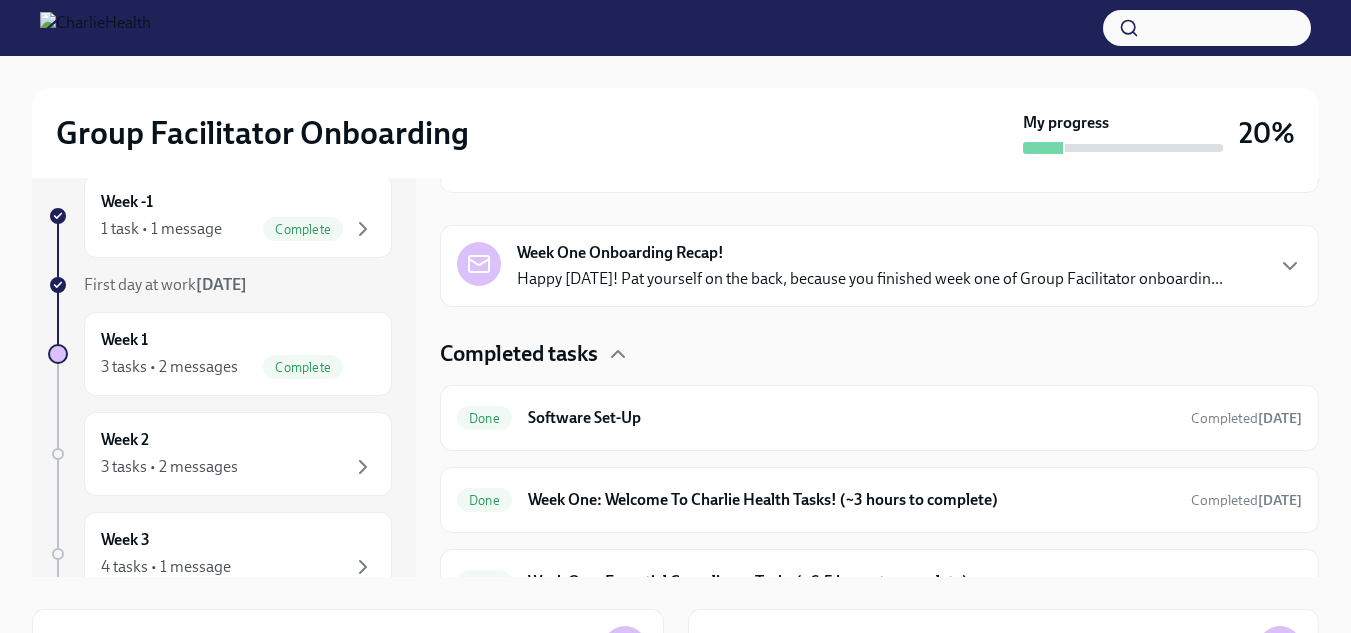 scroll, scrollTop: 399, scrollLeft: 0, axis: vertical 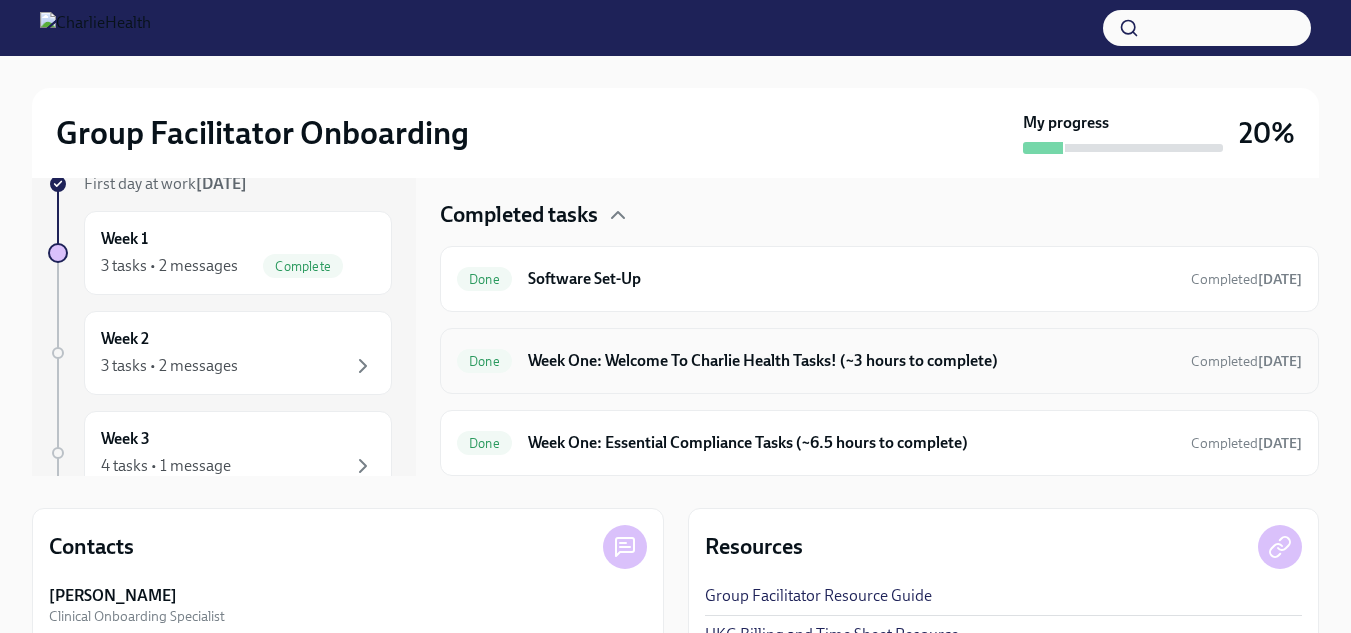 click on "Week One: Welcome To Charlie Health Tasks! (~3 hours to complete)" at bounding box center (851, 361) 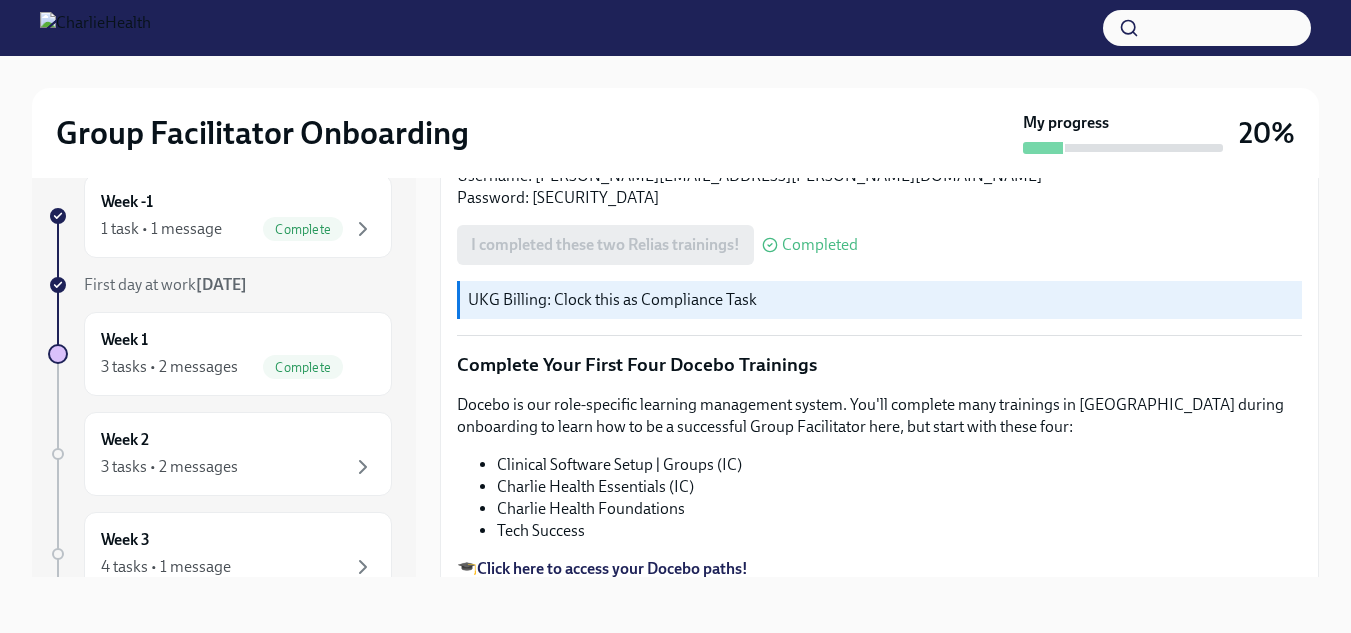 scroll, scrollTop: 2801, scrollLeft: 0, axis: vertical 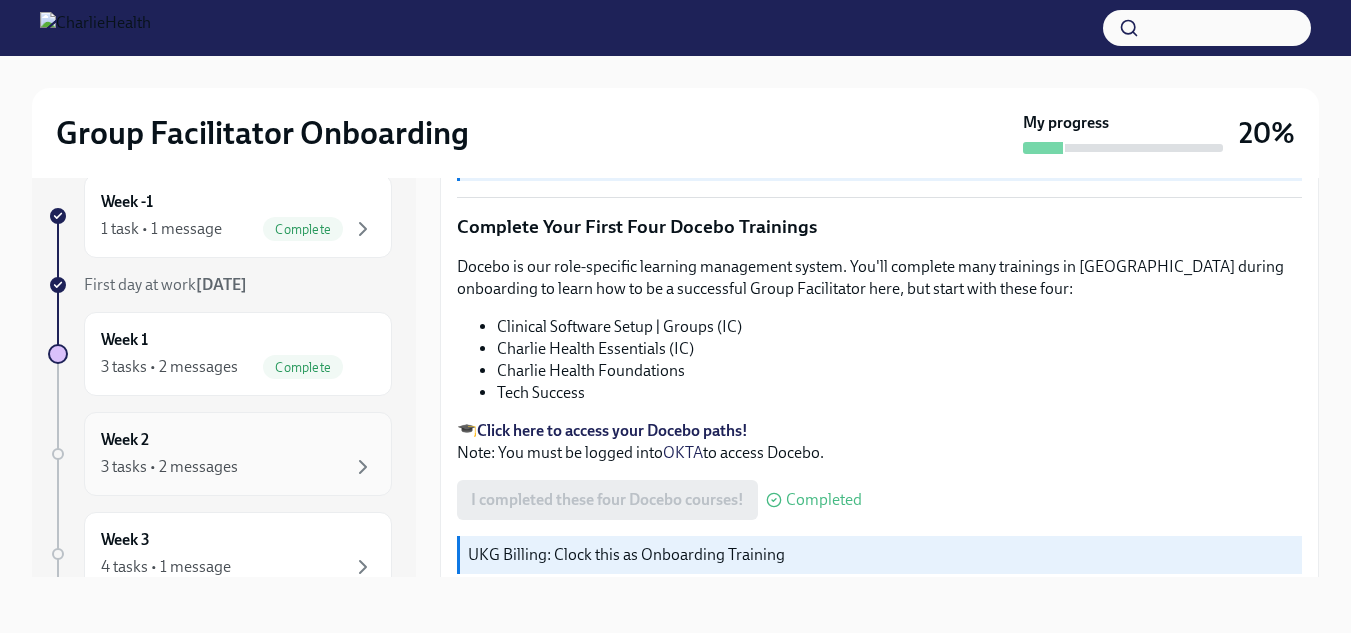 click on "3 tasks • 2 messages" at bounding box center (169, 467) 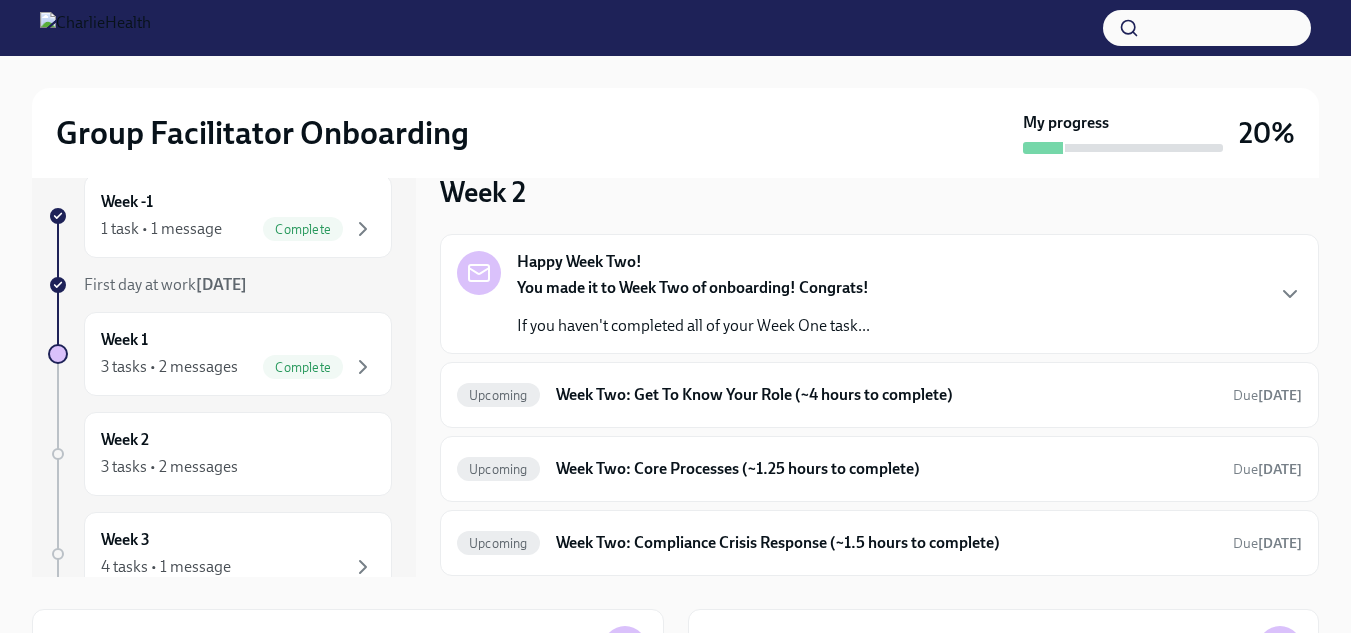 click on "If you haven't completed all of your Week One task..." at bounding box center (693, 326) 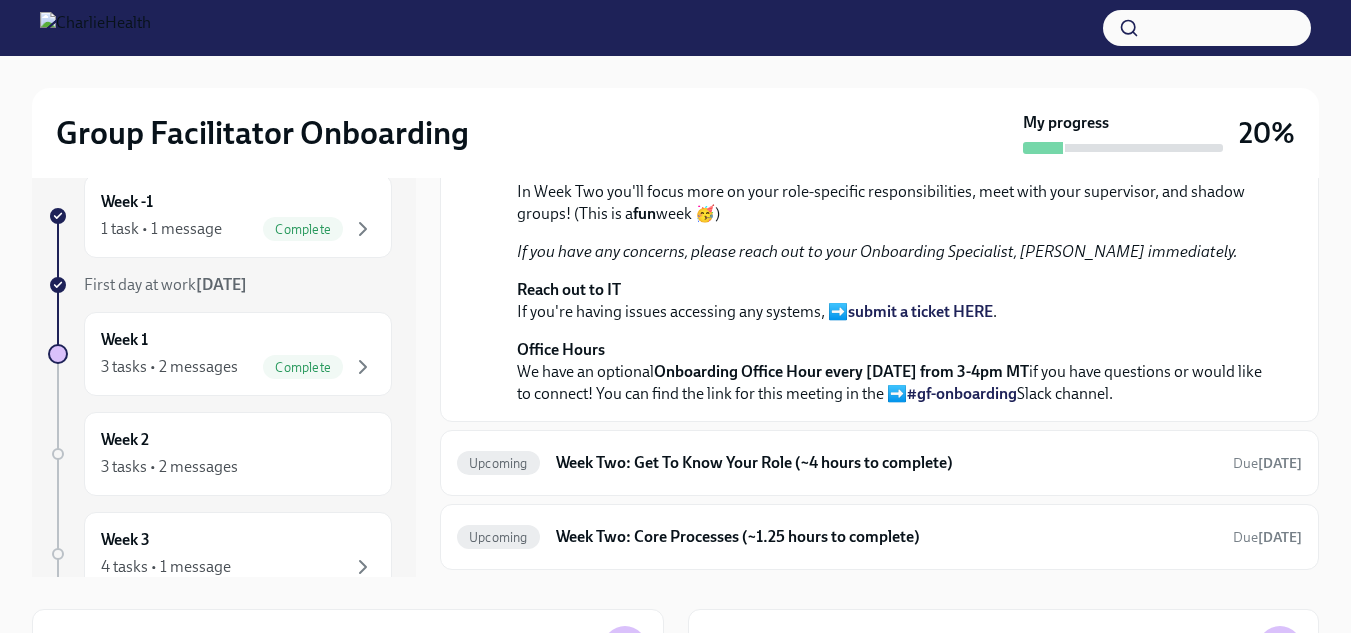 scroll, scrollTop: 296, scrollLeft: 0, axis: vertical 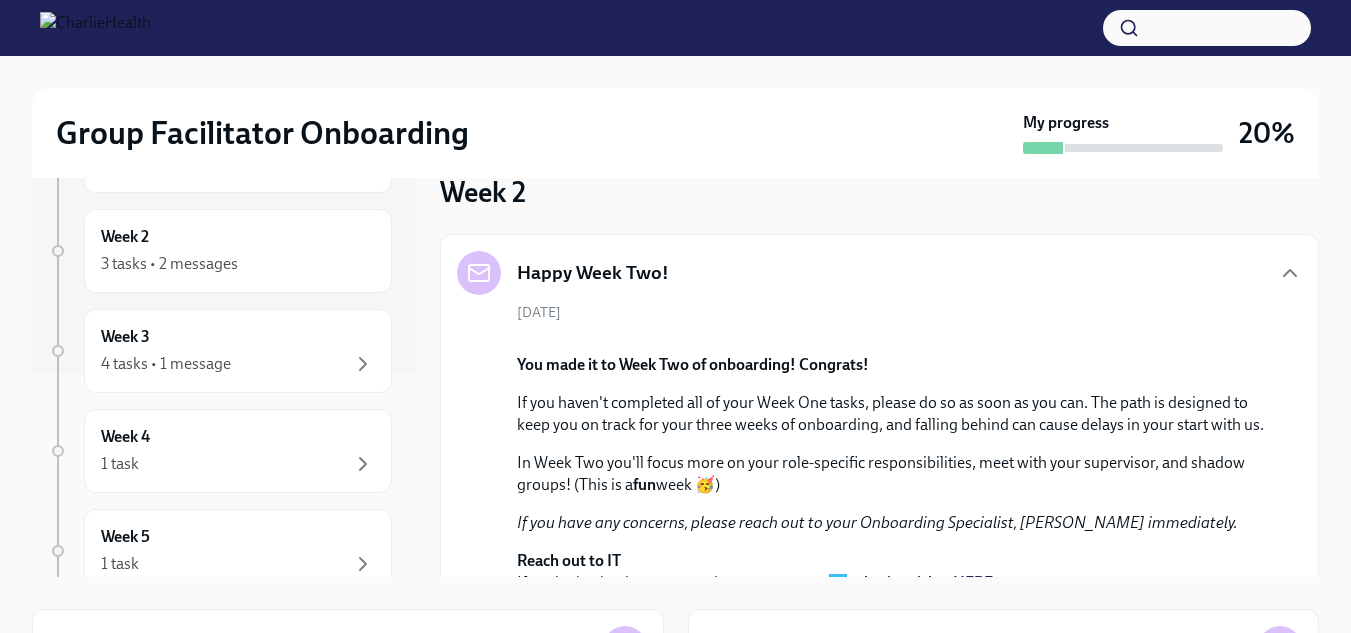 drag, startPoint x: 426, startPoint y: 364, endPoint x: 406, endPoint y: 328, distance: 41.18252 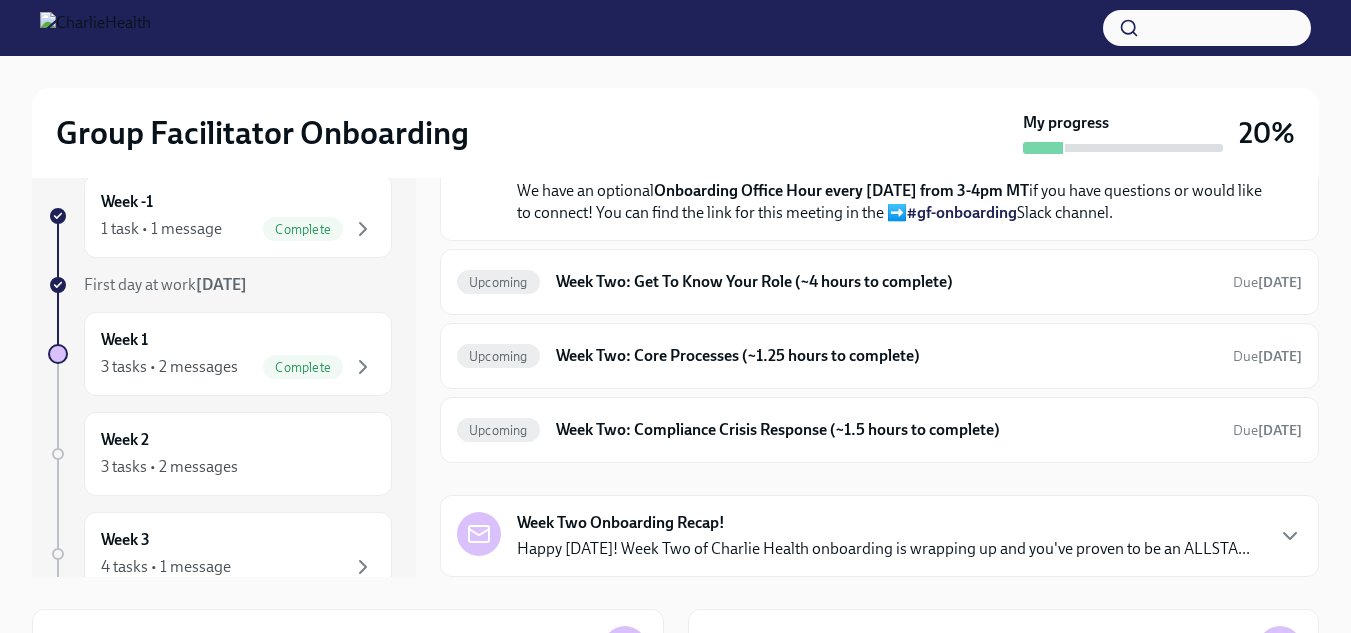 scroll, scrollTop: 618, scrollLeft: 0, axis: vertical 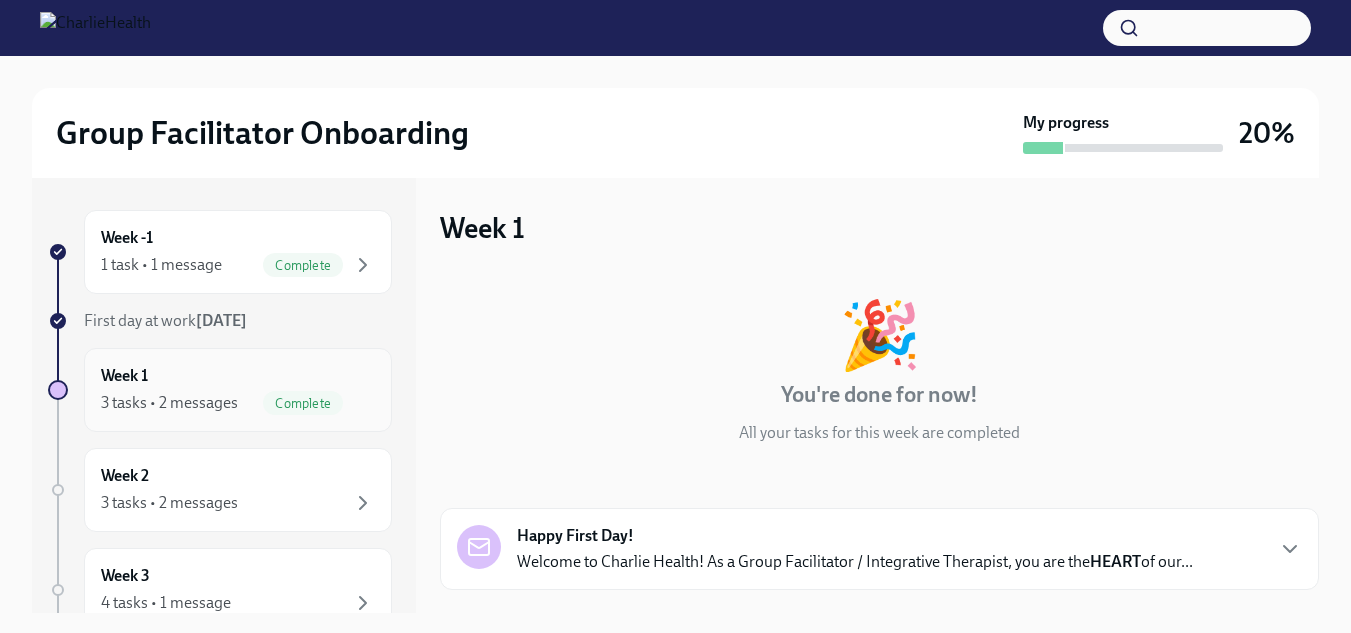 click on "3 tasks • 2 messages" at bounding box center (169, 403) 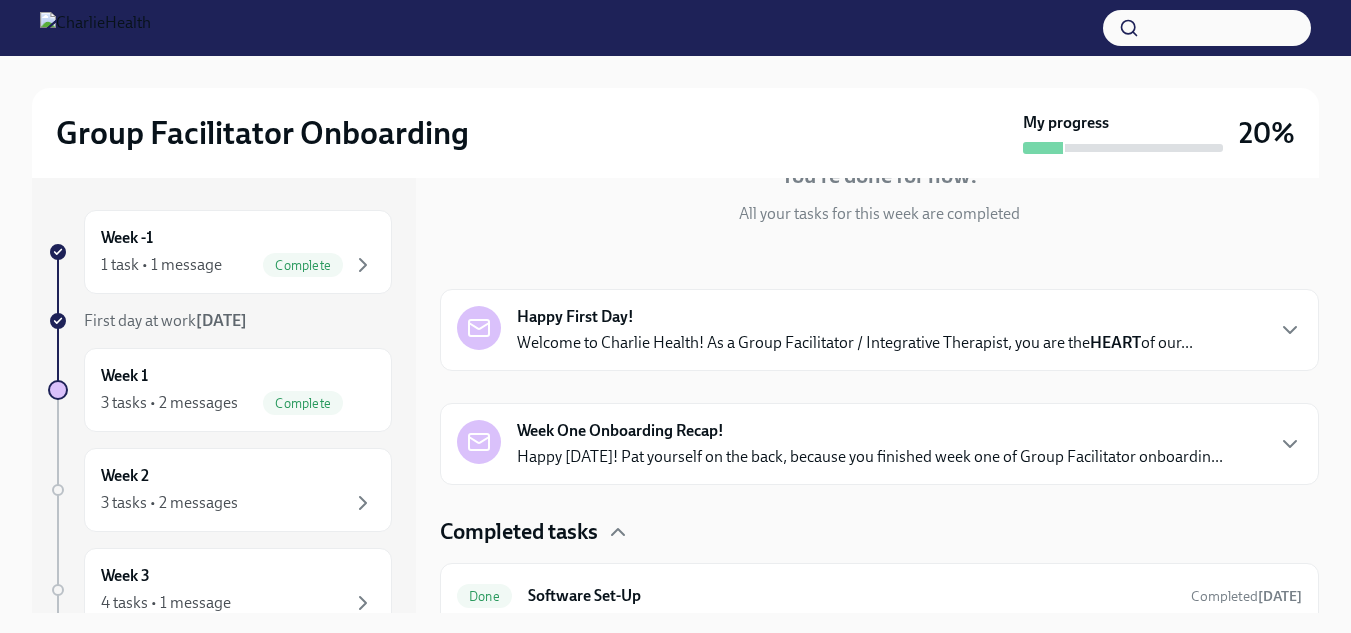 scroll, scrollTop: 221, scrollLeft: 0, axis: vertical 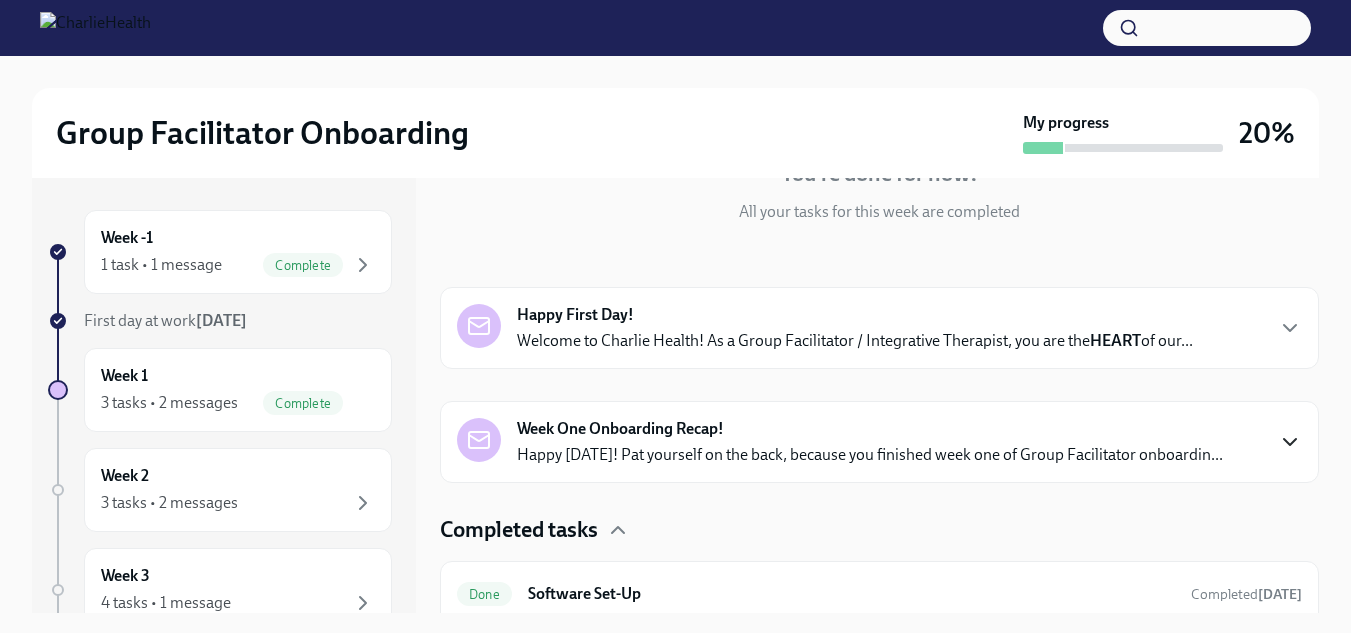 click 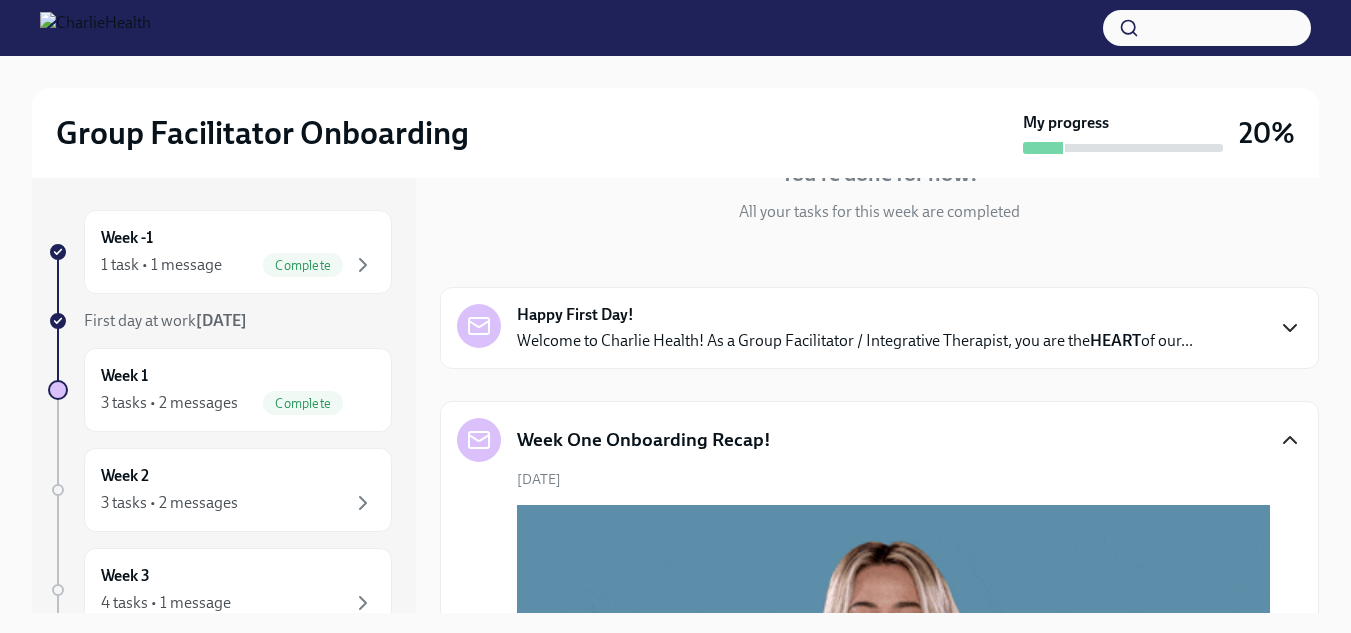 click 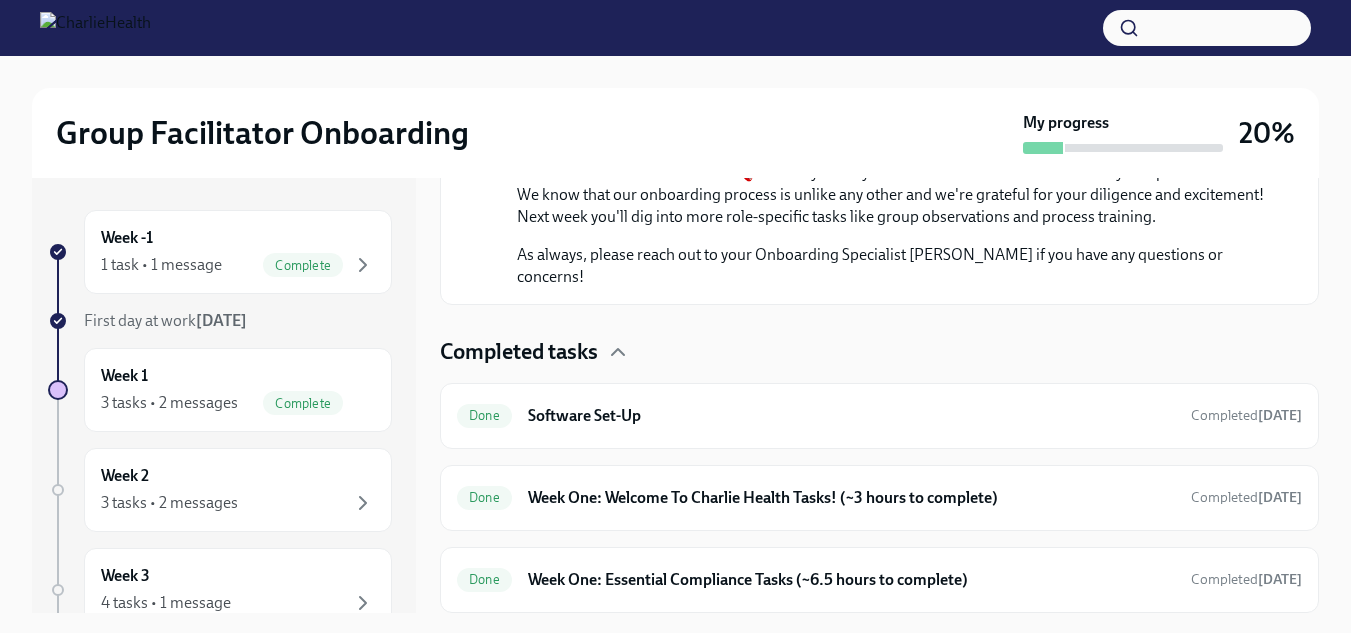 scroll, scrollTop: 2402, scrollLeft: 0, axis: vertical 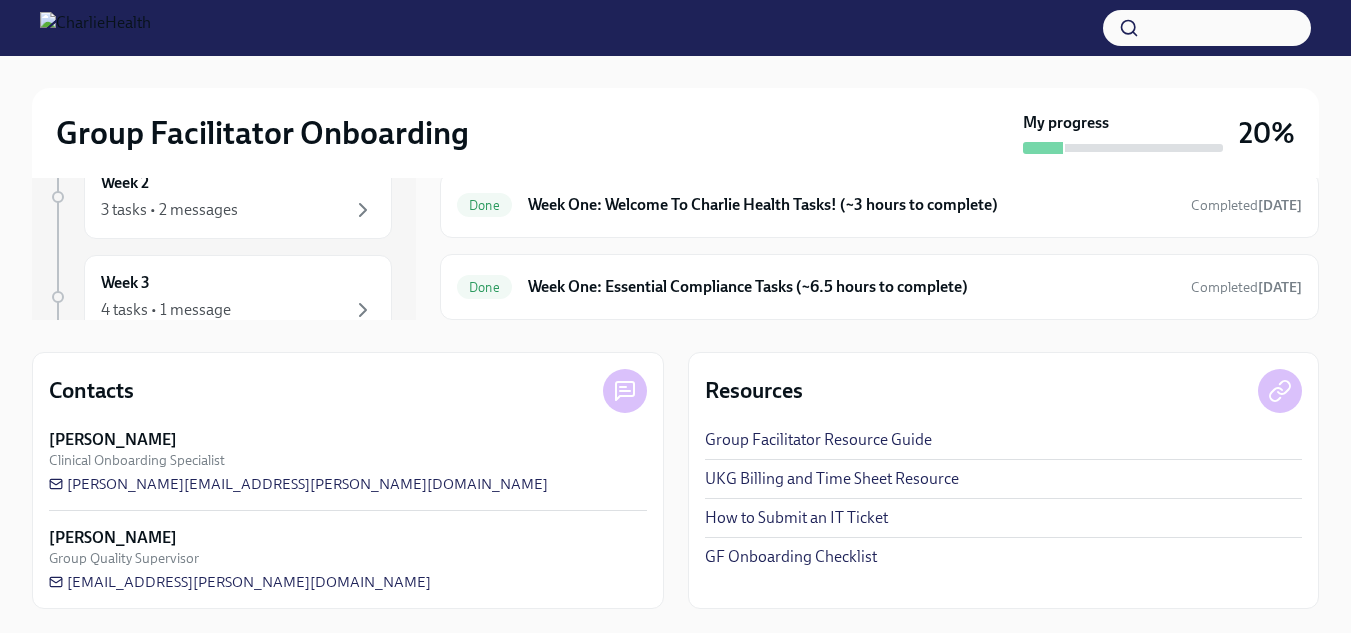 click on "UKG Billing and Time Sheet Resource" at bounding box center [832, 479] 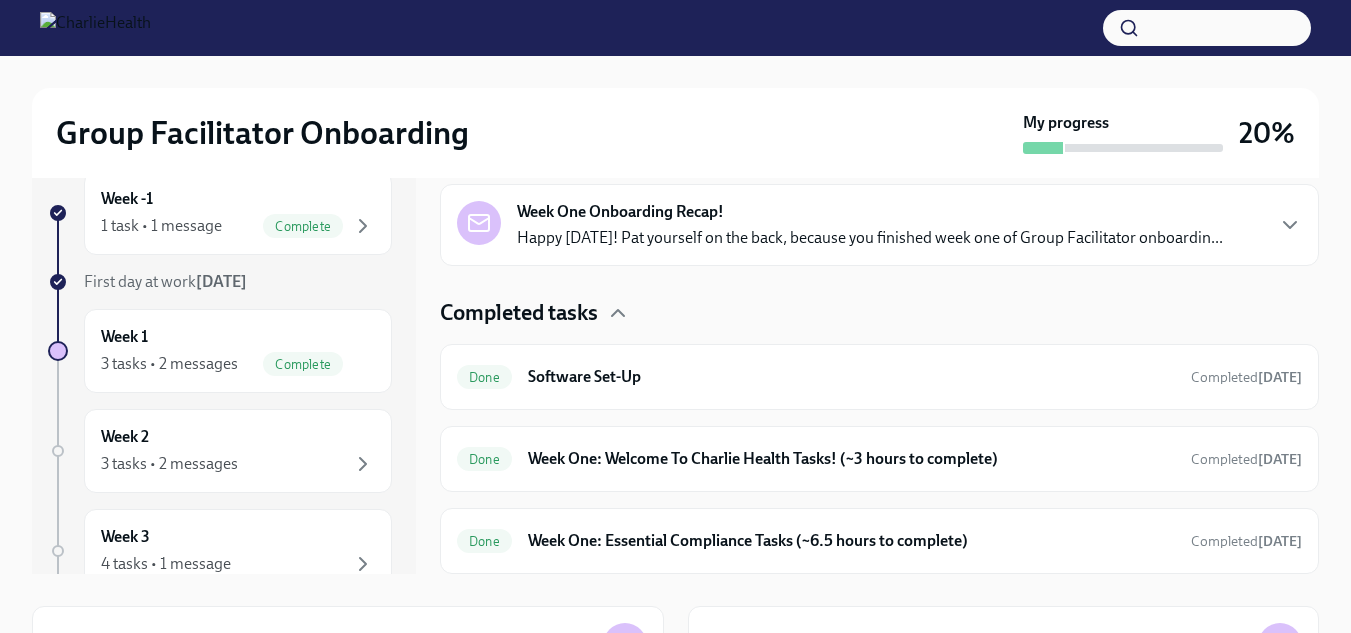 scroll, scrollTop: 0, scrollLeft: 0, axis: both 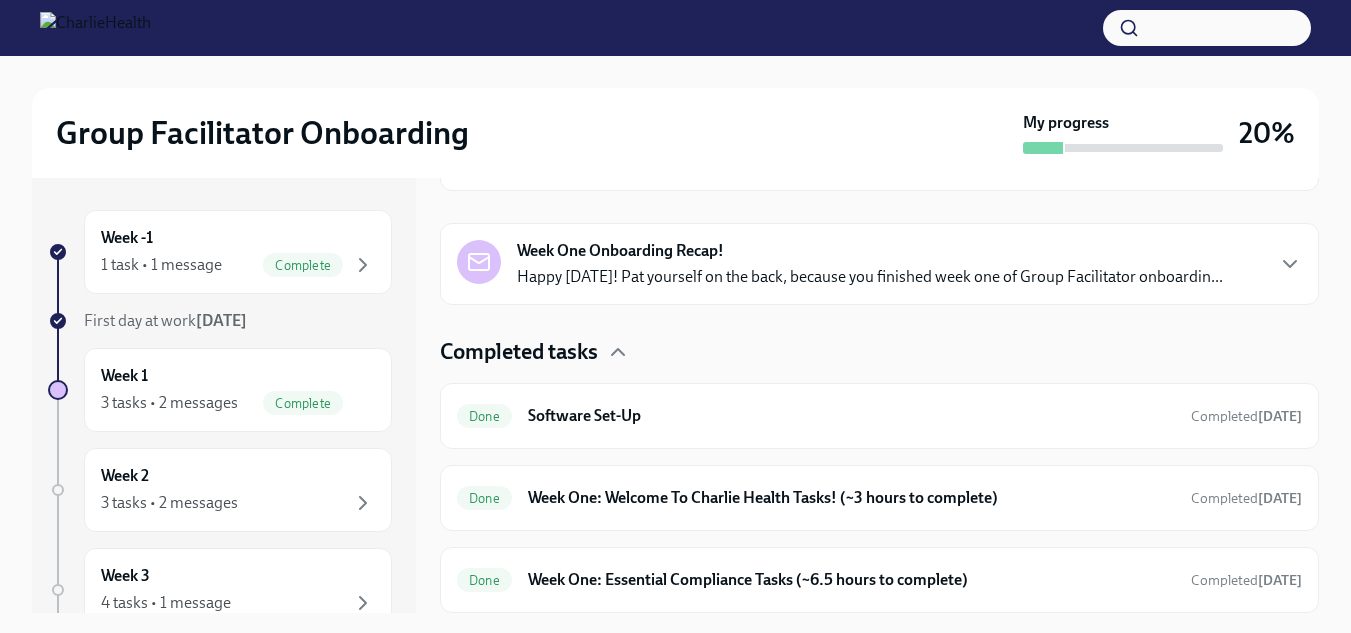 click at bounding box center (95, 28) 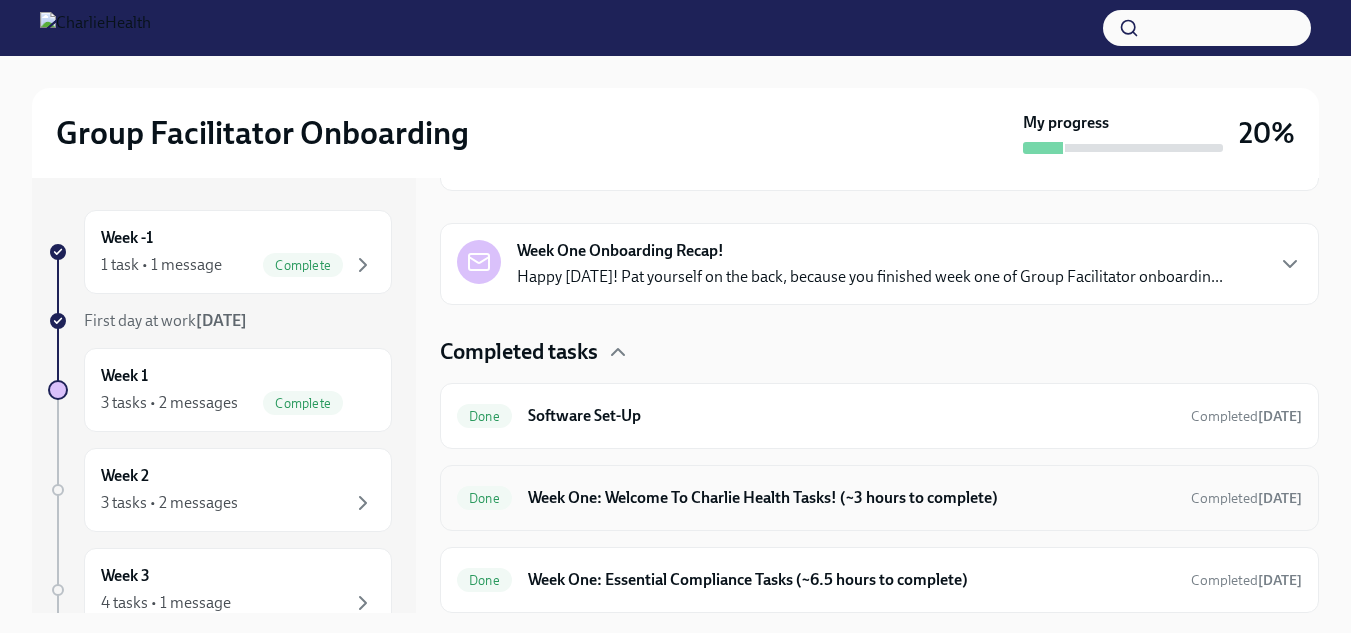 click on "Week One: Welcome To Charlie Health Tasks! (~3 hours to complete)" at bounding box center (851, 498) 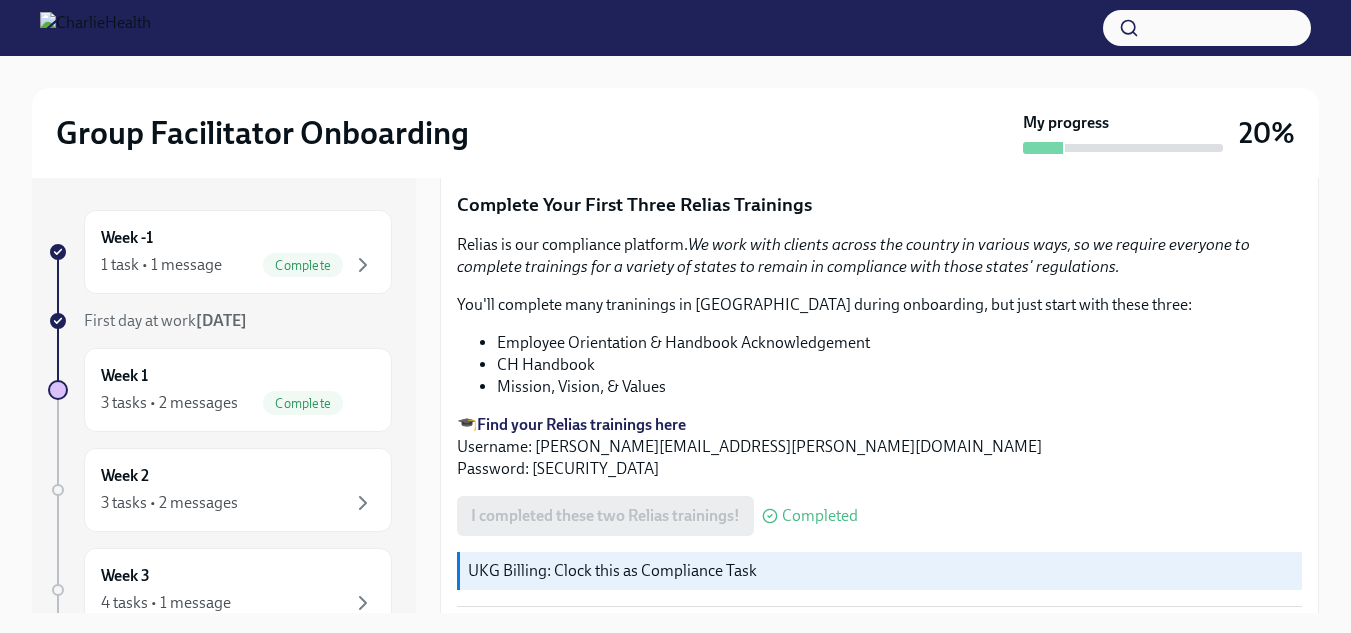 scroll, scrollTop: 2679, scrollLeft: 0, axis: vertical 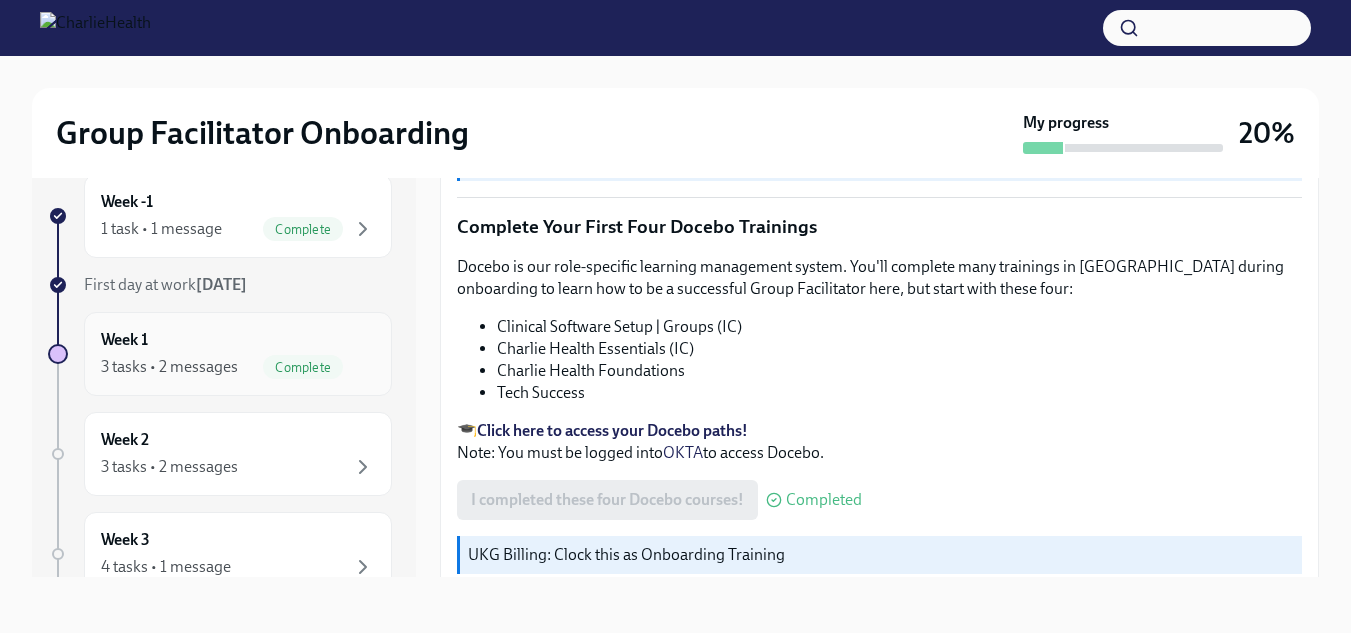 click on "Week 1 3 tasks • 2 messages Complete" at bounding box center (238, 354) 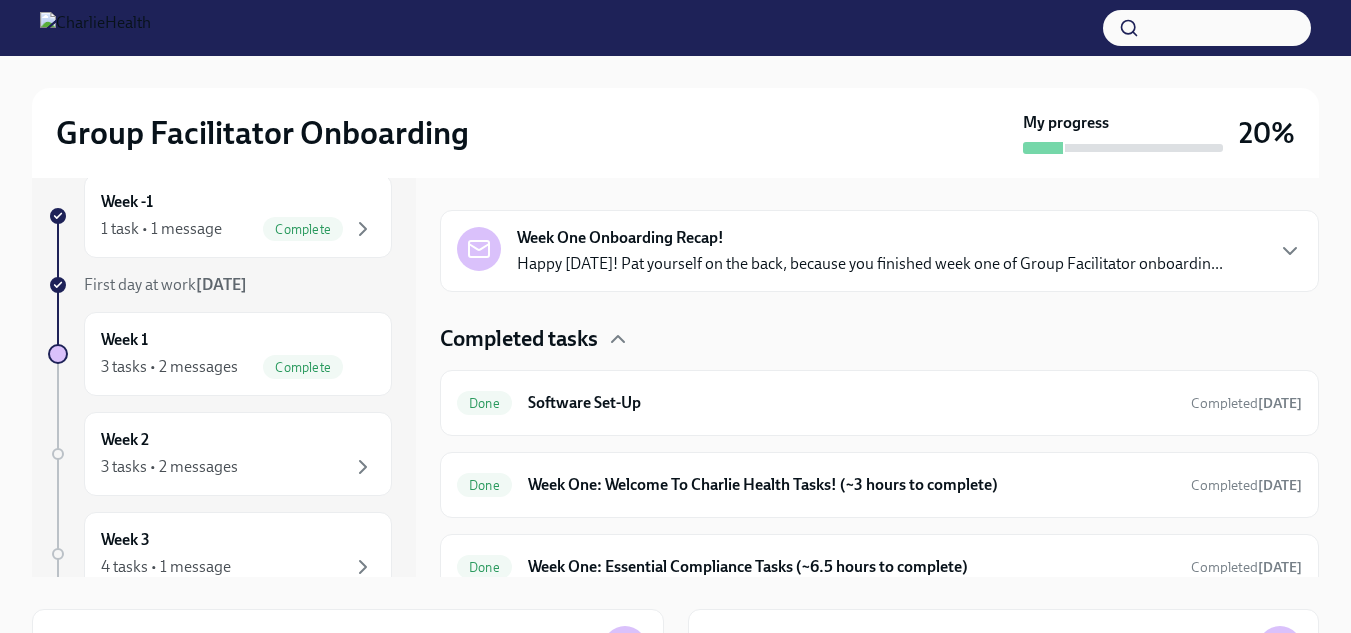 scroll, scrollTop: 393, scrollLeft: 0, axis: vertical 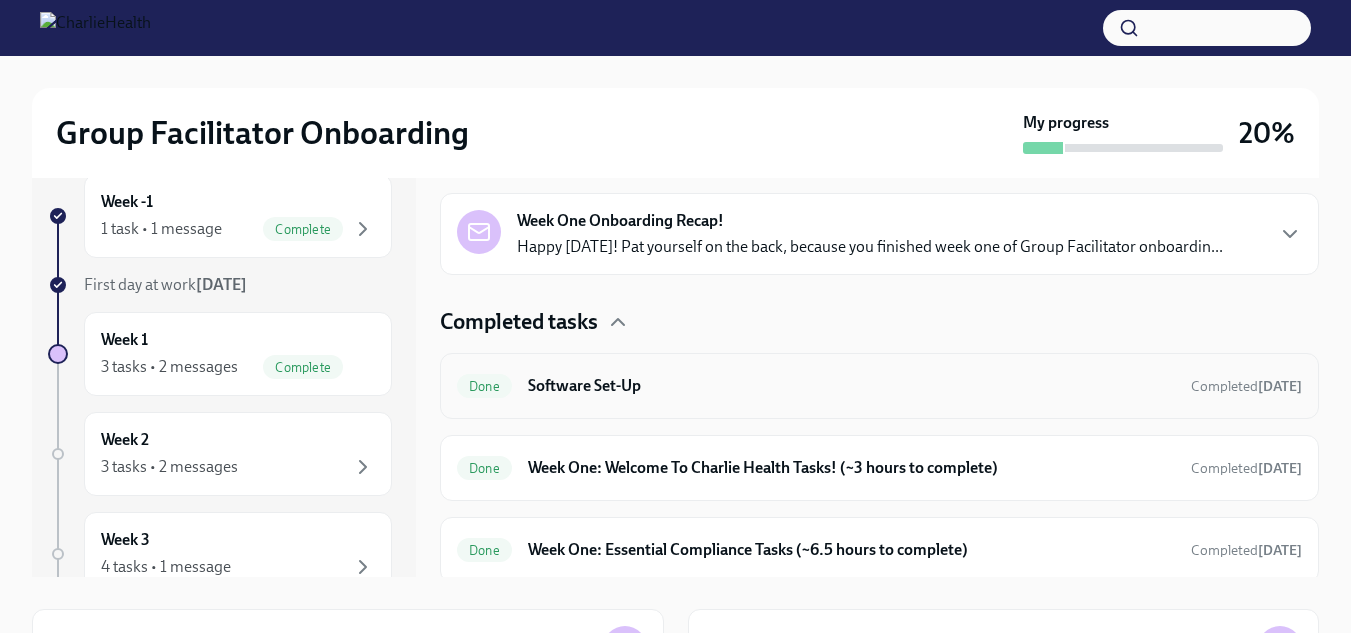 click on "Done Software Set-Up Completed  [DATE]" at bounding box center (879, 386) 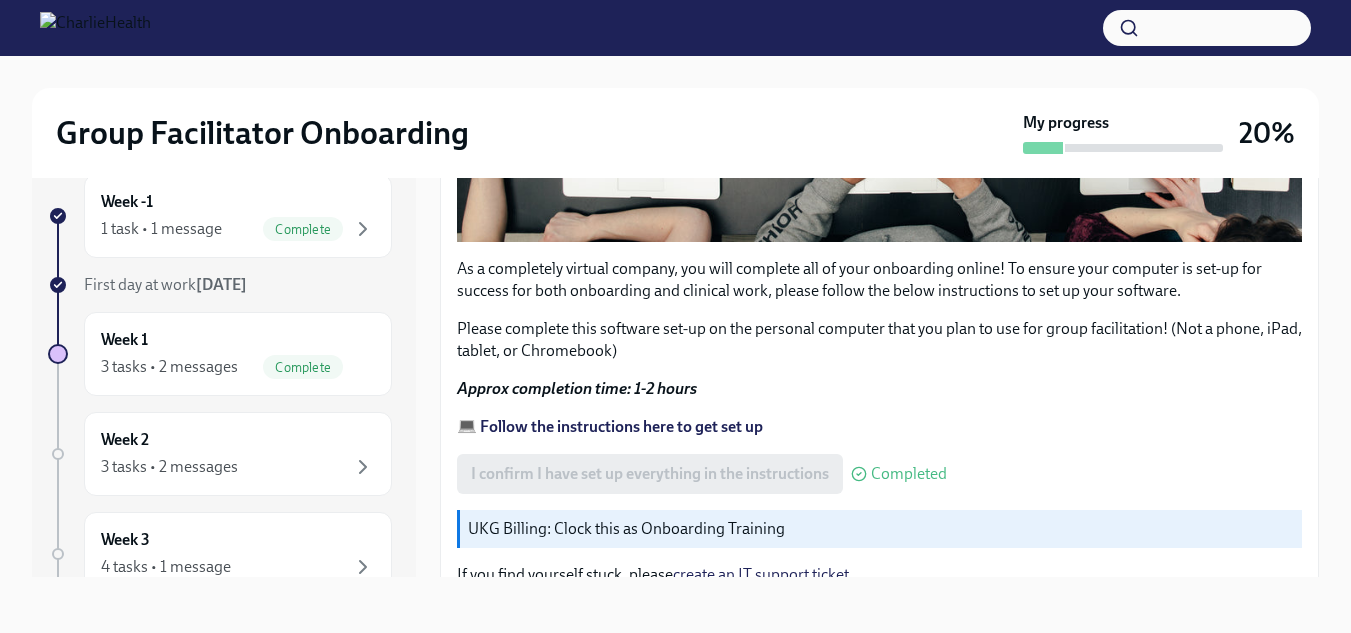 scroll, scrollTop: 705, scrollLeft: 0, axis: vertical 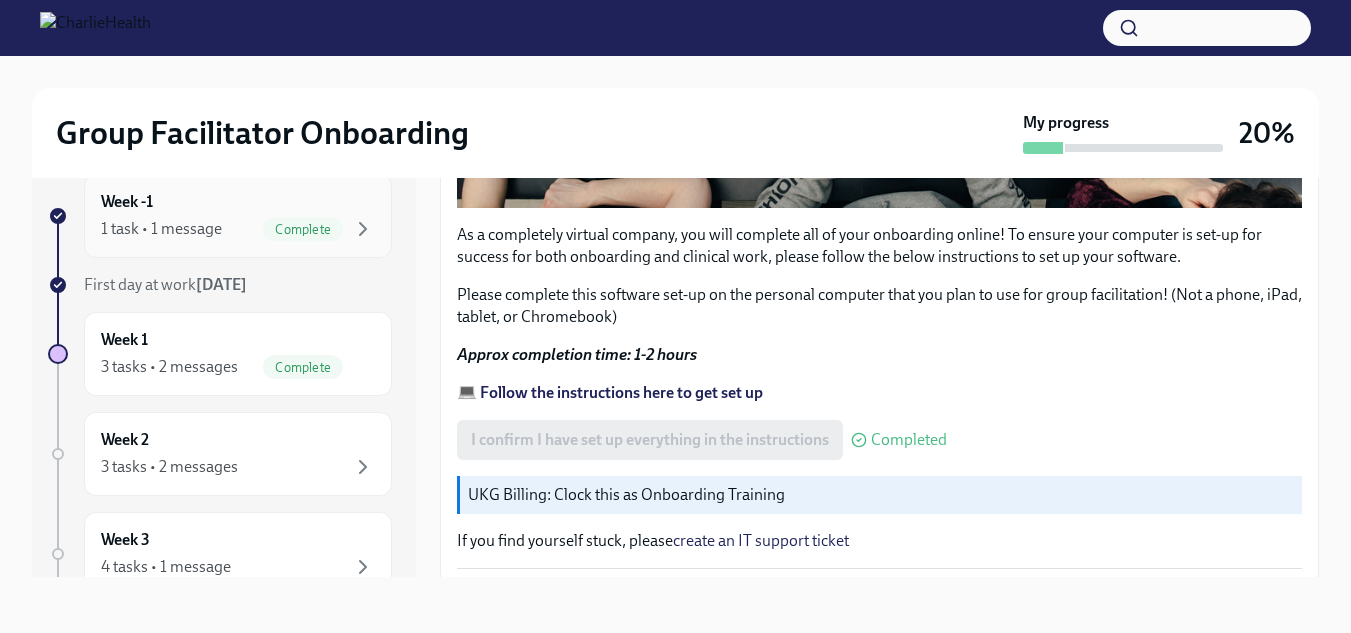 click on "1 task • 1 message" at bounding box center (161, 229) 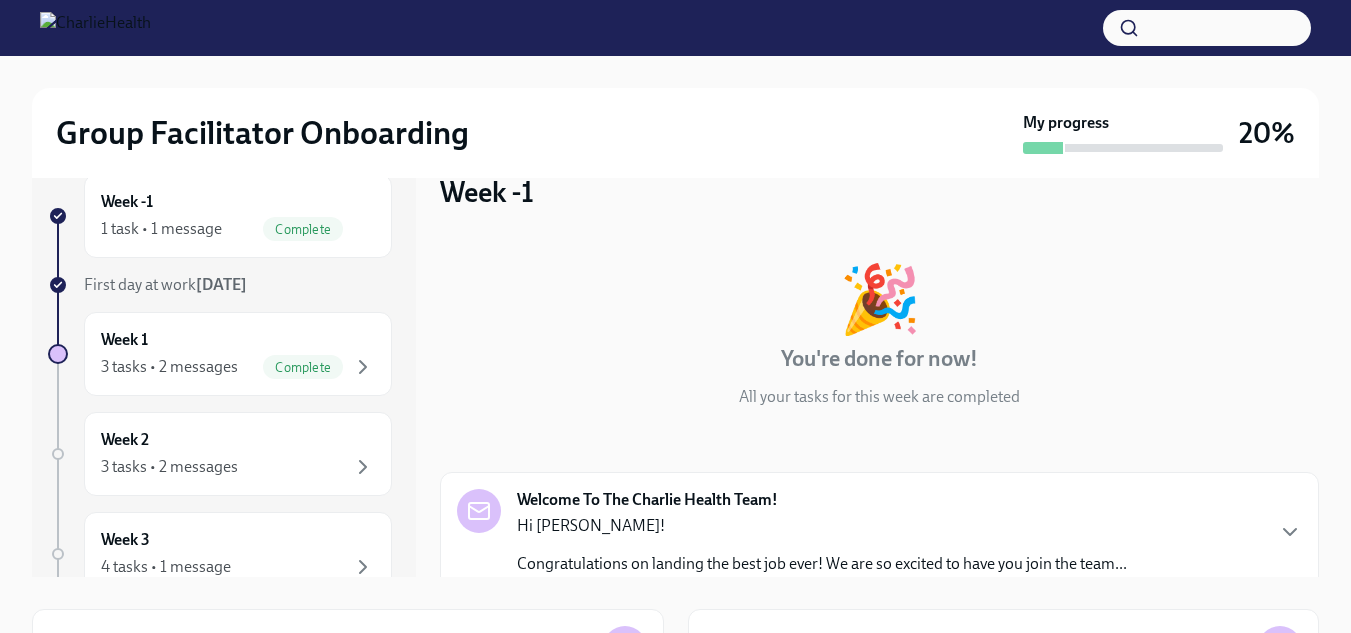 scroll, scrollTop: 159, scrollLeft: 0, axis: vertical 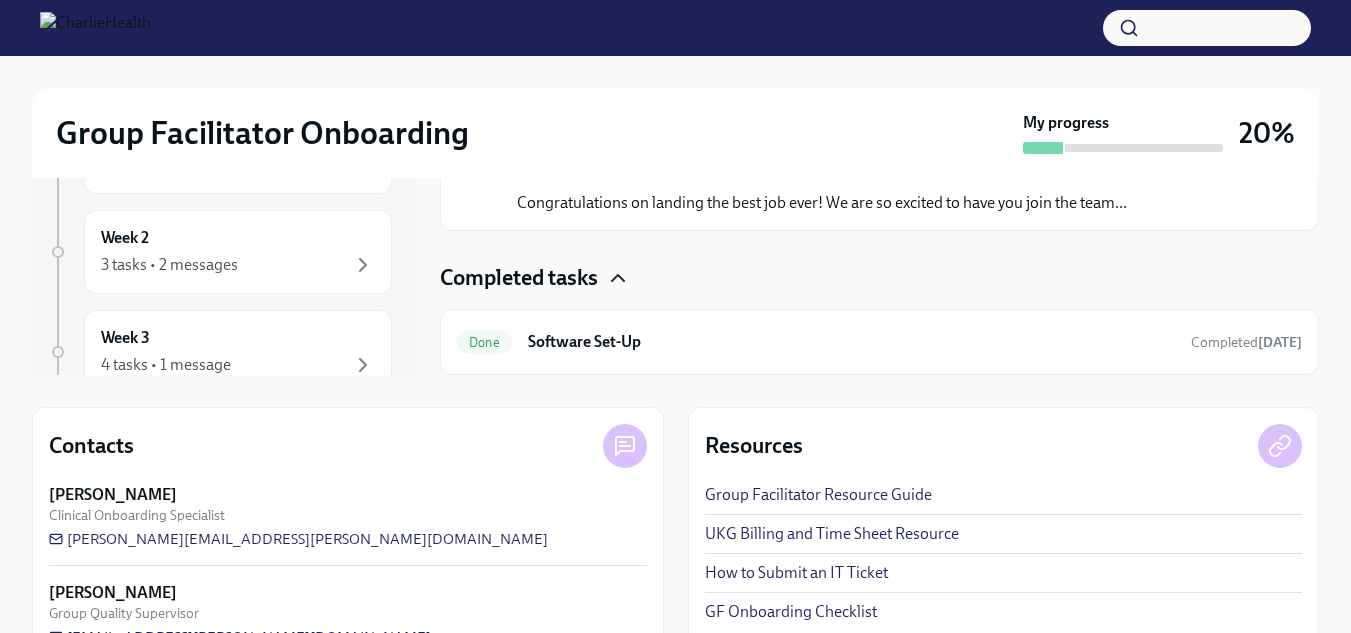 click 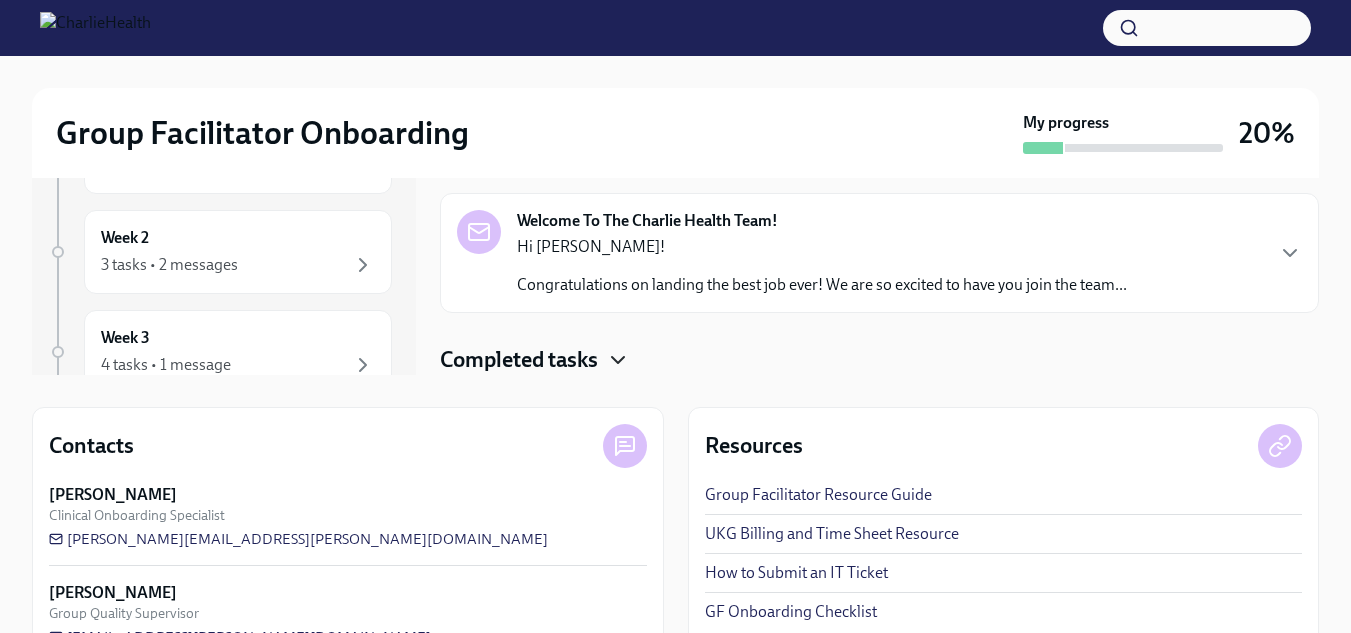 click 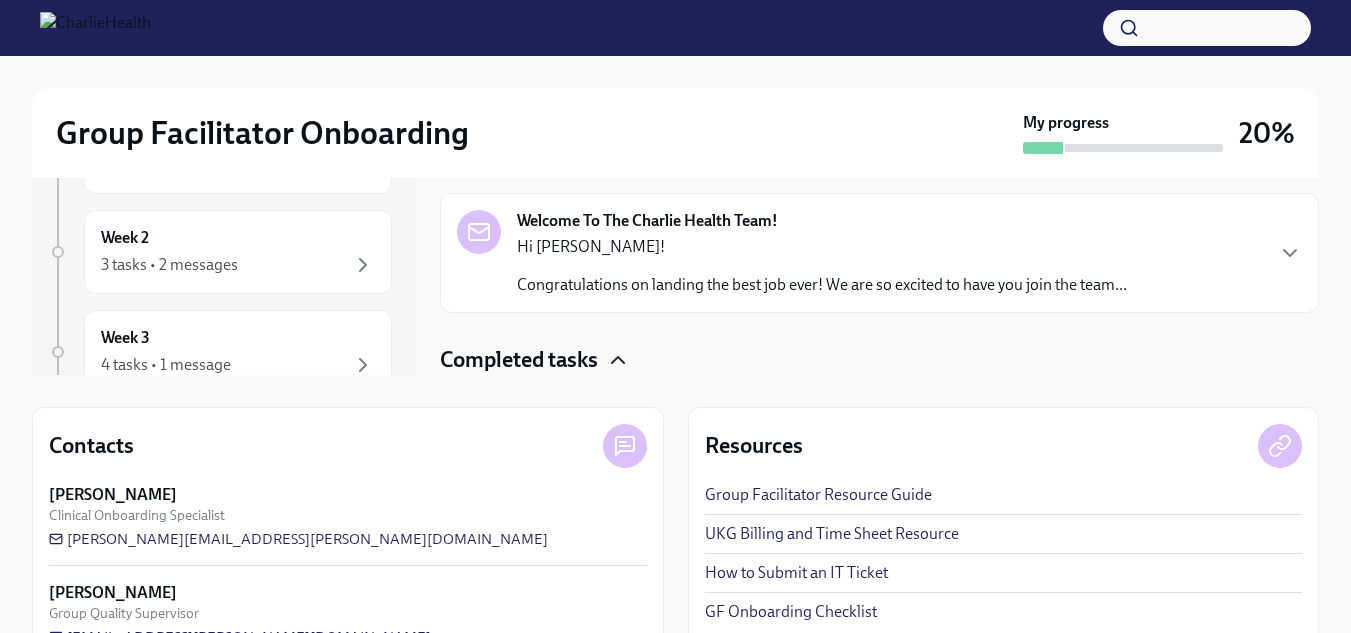 scroll, scrollTop: 159, scrollLeft: 0, axis: vertical 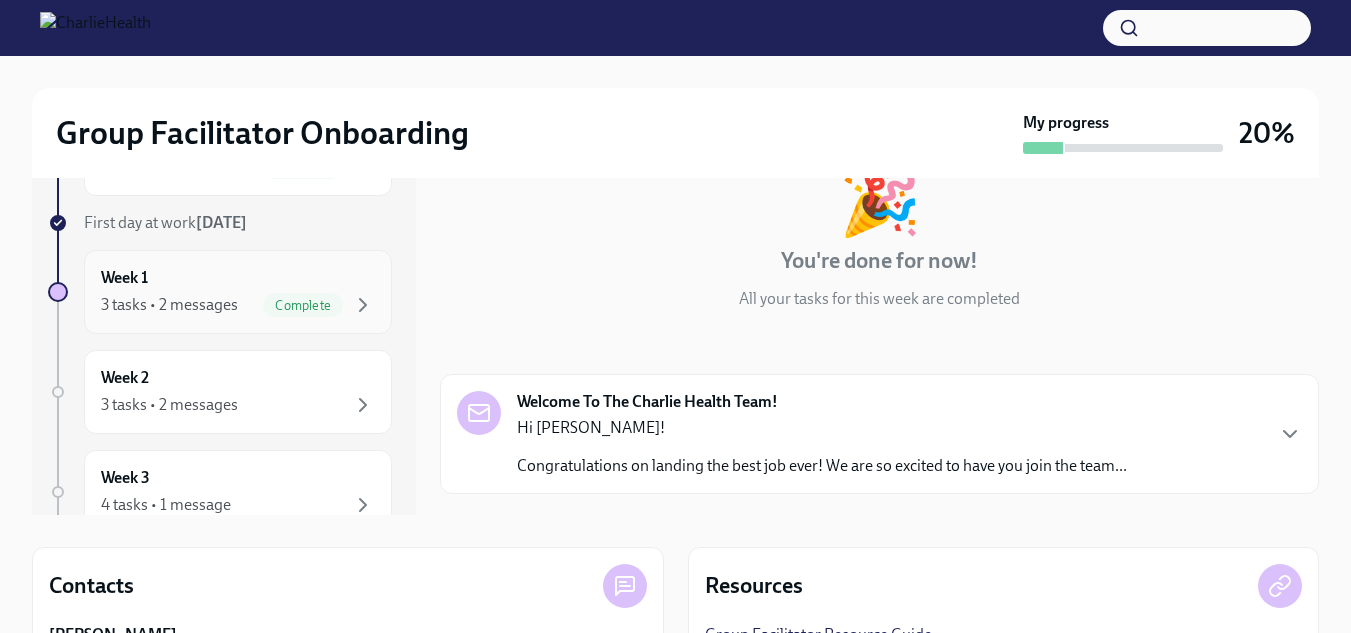 click on "Complete" at bounding box center [303, 305] 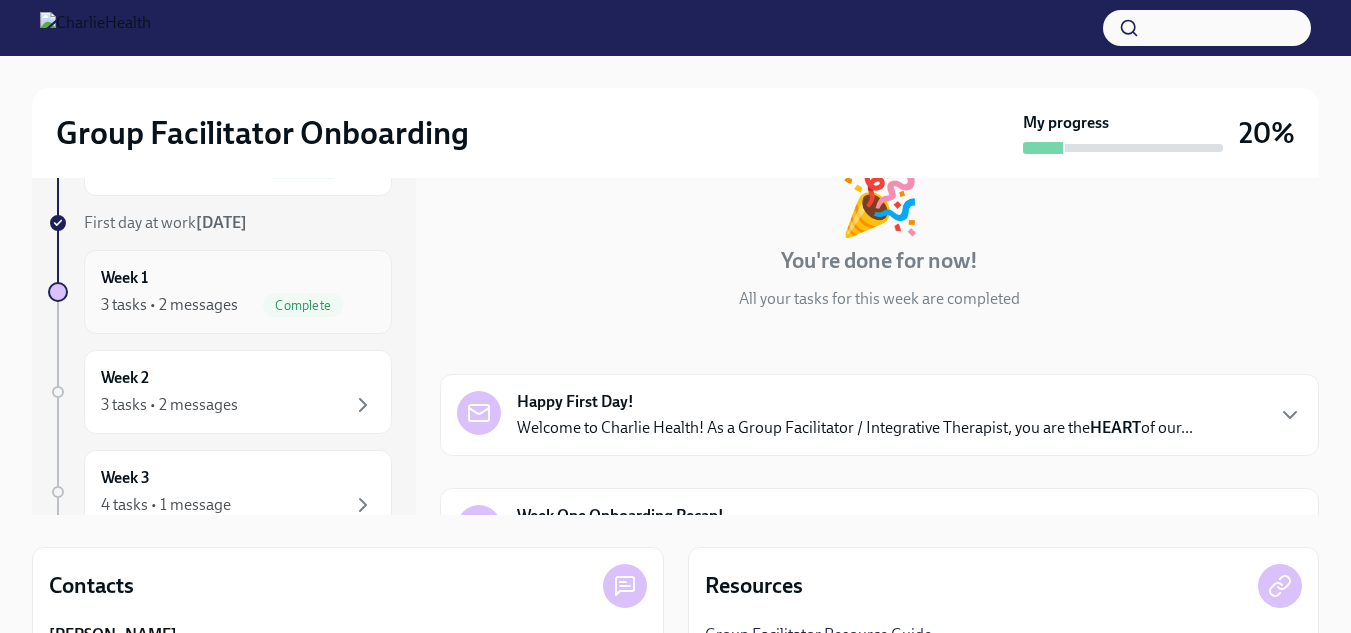 click on "Complete" at bounding box center [303, 305] 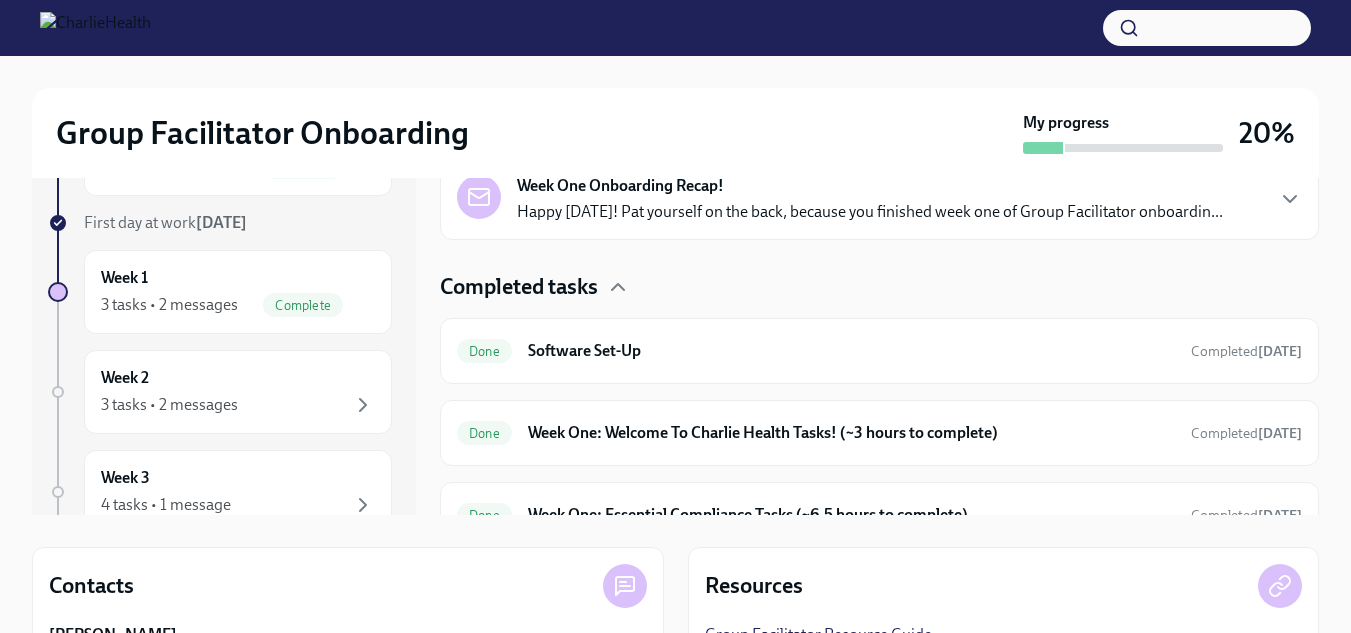 scroll, scrollTop: 399, scrollLeft: 0, axis: vertical 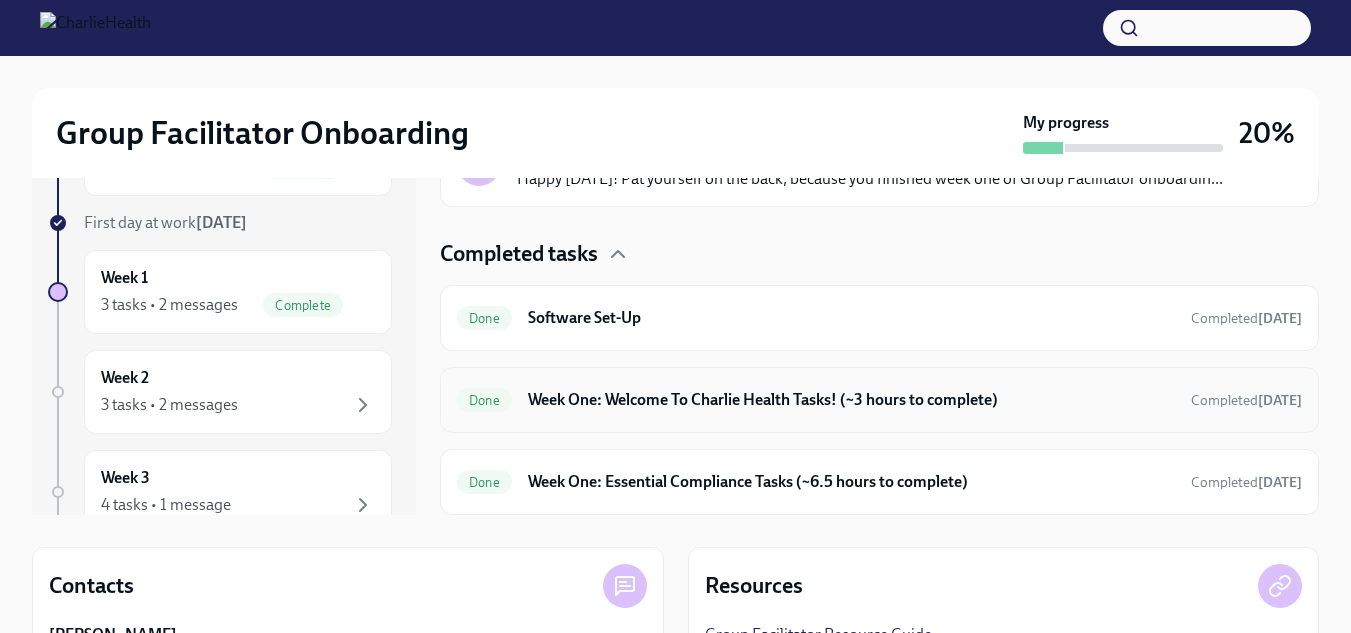click on "Week One: Welcome To Charlie Health Tasks! (~3 hours to complete)" at bounding box center (851, 400) 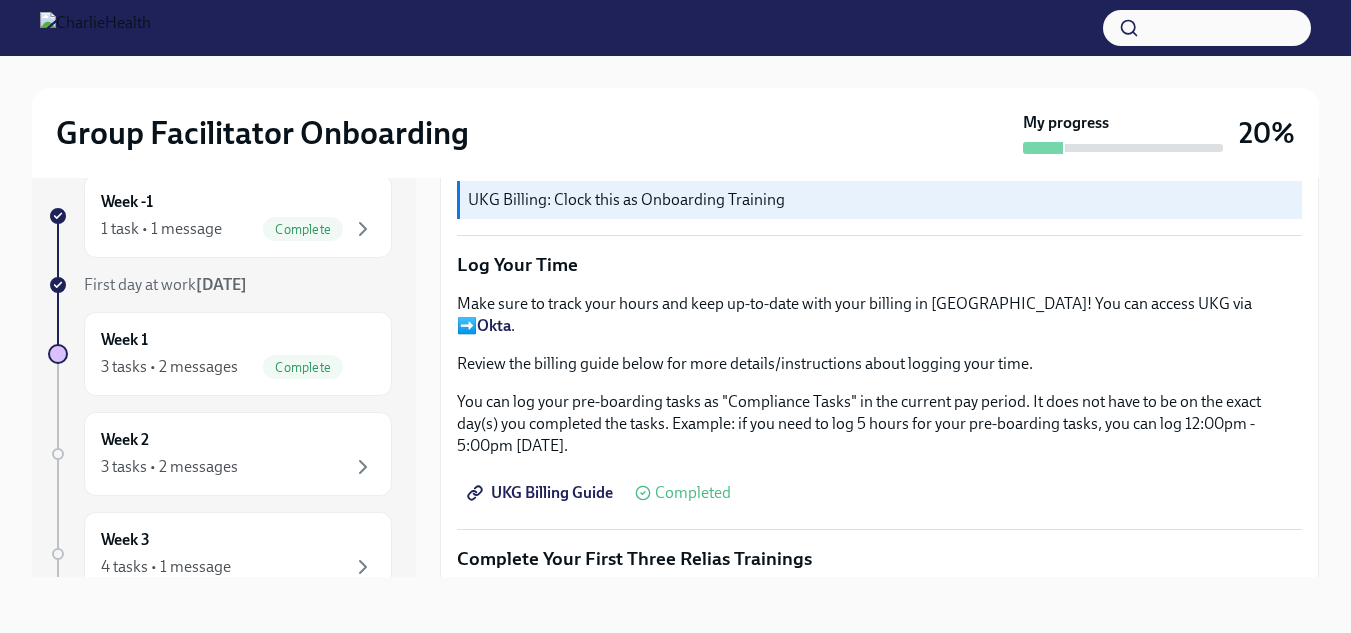 scroll, scrollTop: 2070, scrollLeft: 0, axis: vertical 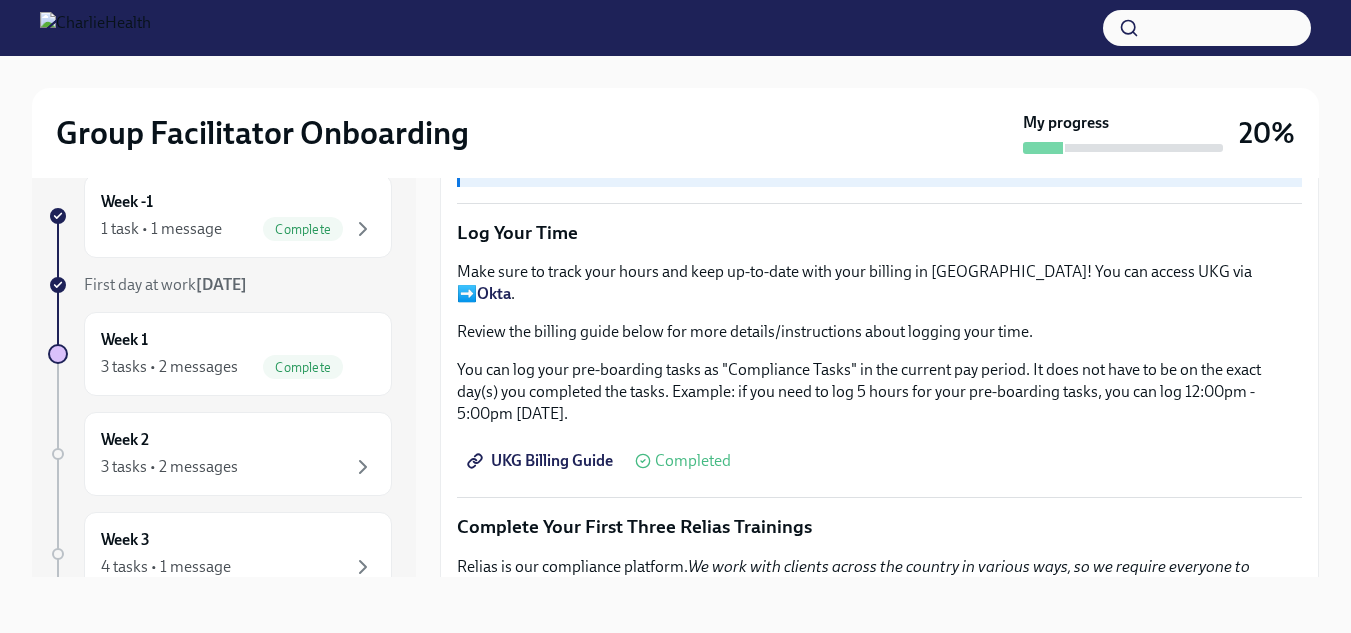 click on "UKG Billing Guide" at bounding box center [542, 461] 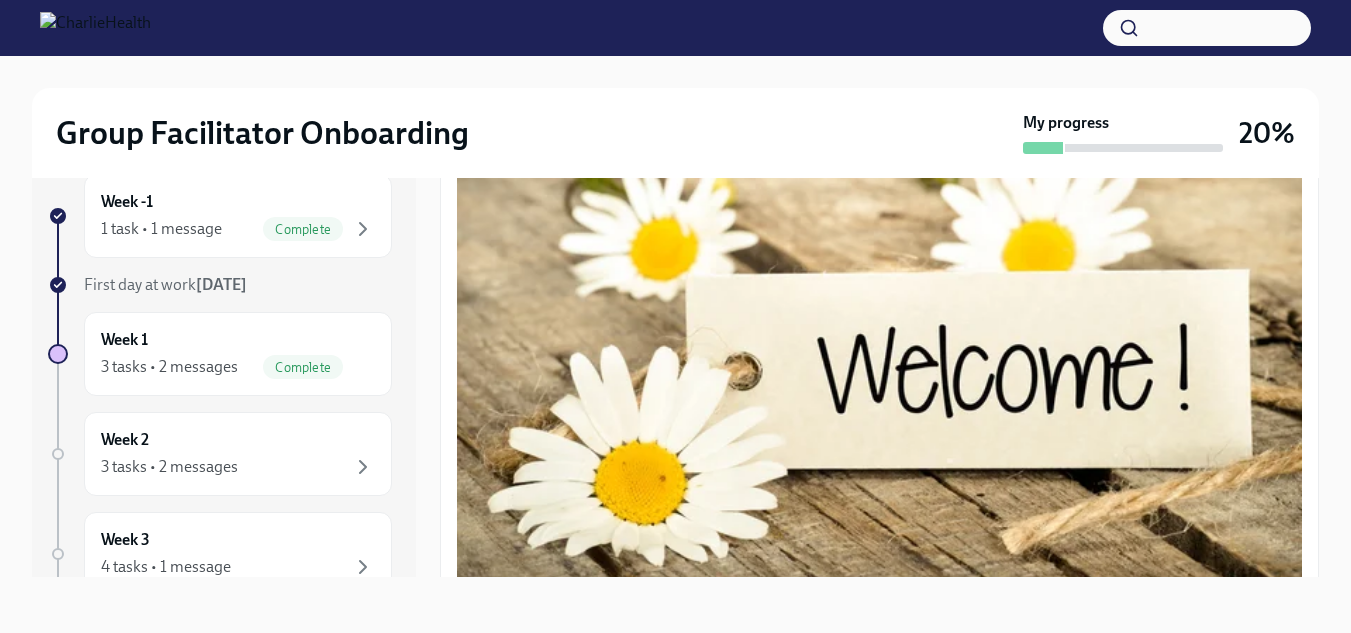 scroll, scrollTop: 0, scrollLeft: 0, axis: both 